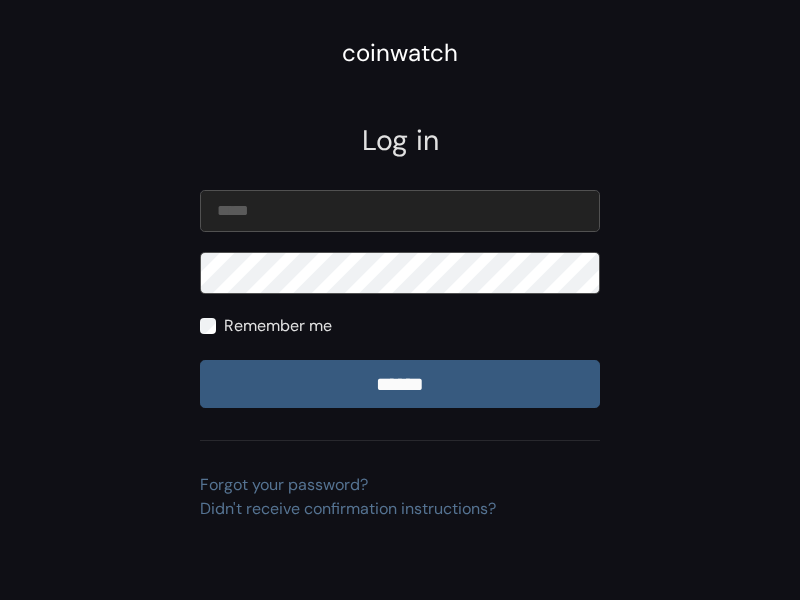 scroll, scrollTop: 0, scrollLeft: 0, axis: both 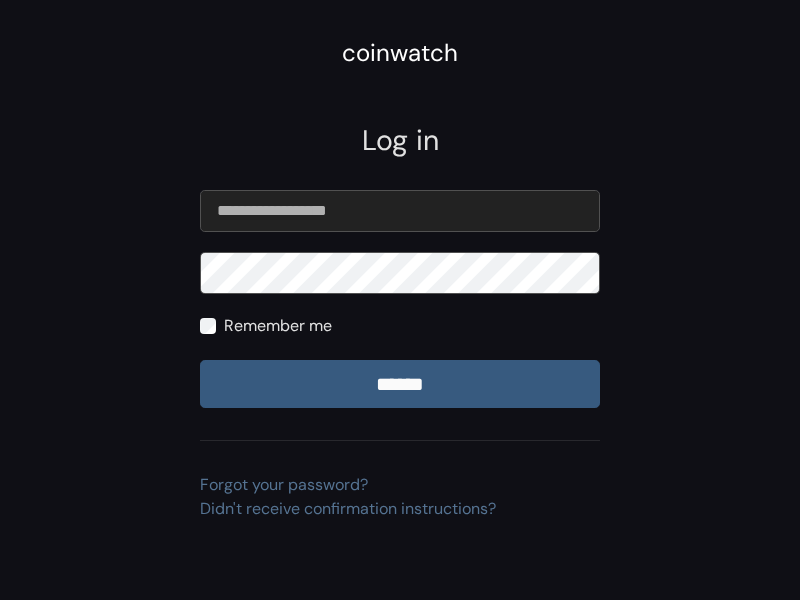 type on "**********" 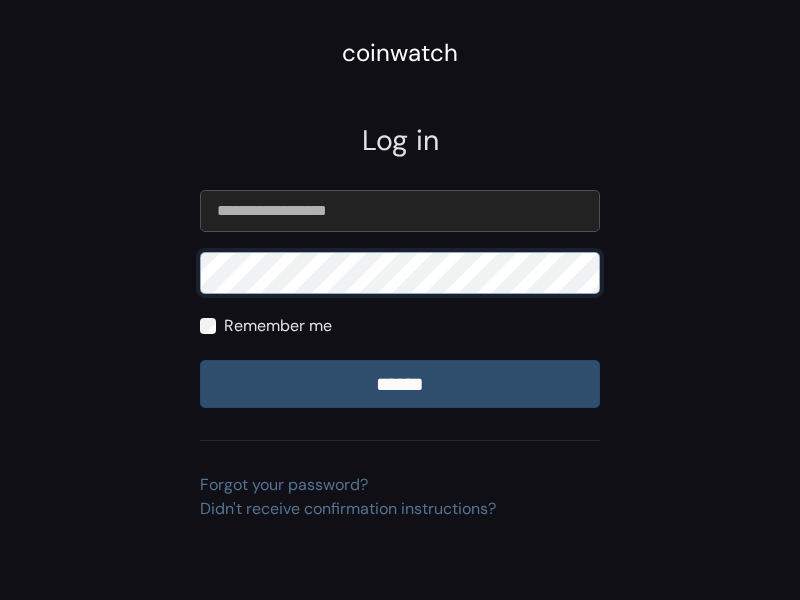 click on "******" at bounding box center (400, 384) 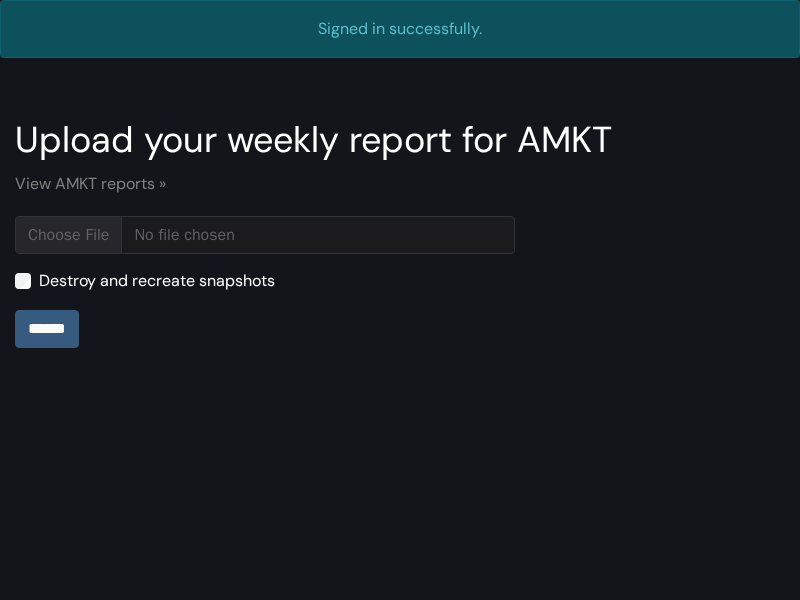 scroll, scrollTop: 0, scrollLeft: 0, axis: both 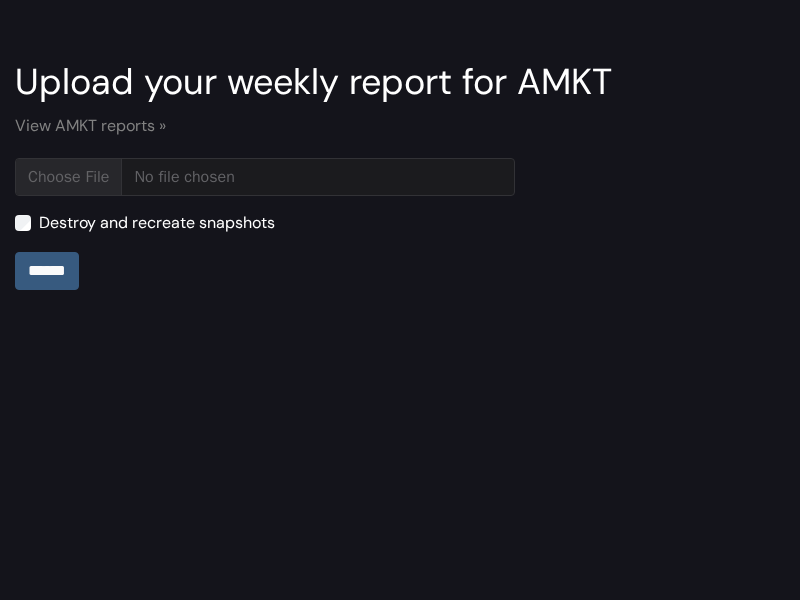 type on "**********" 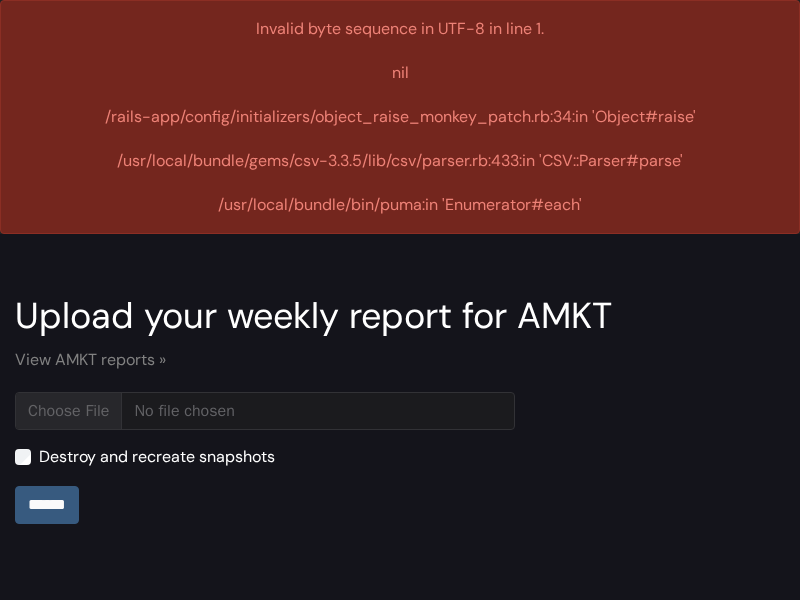 scroll, scrollTop: 0, scrollLeft: 0, axis: both 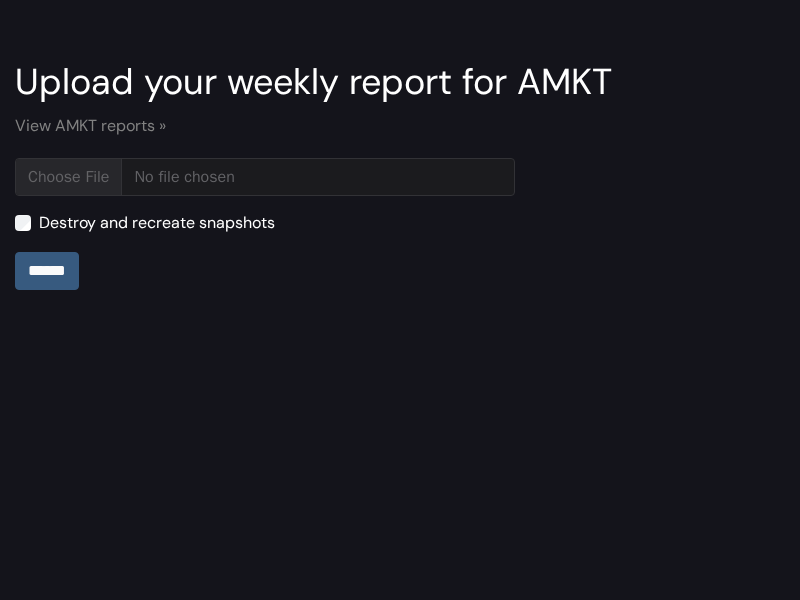 type on "**********" 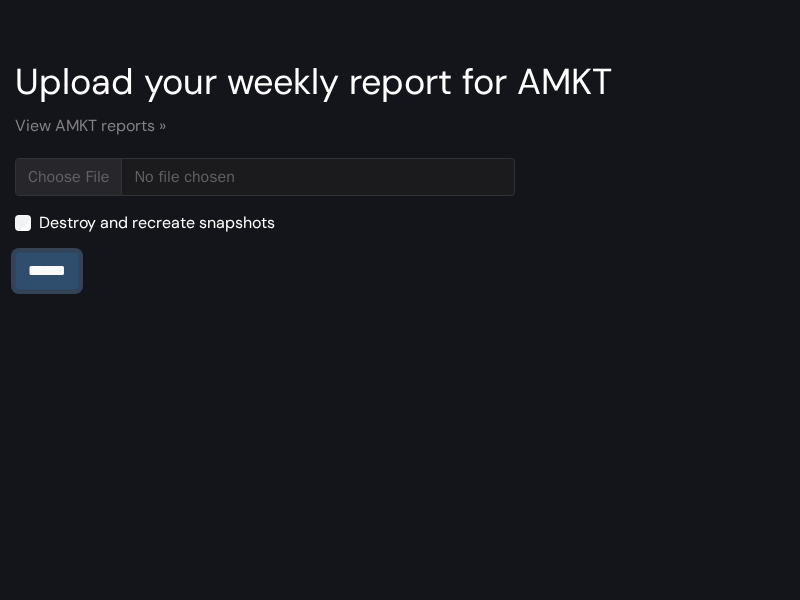 click on "******" at bounding box center [47, 271] 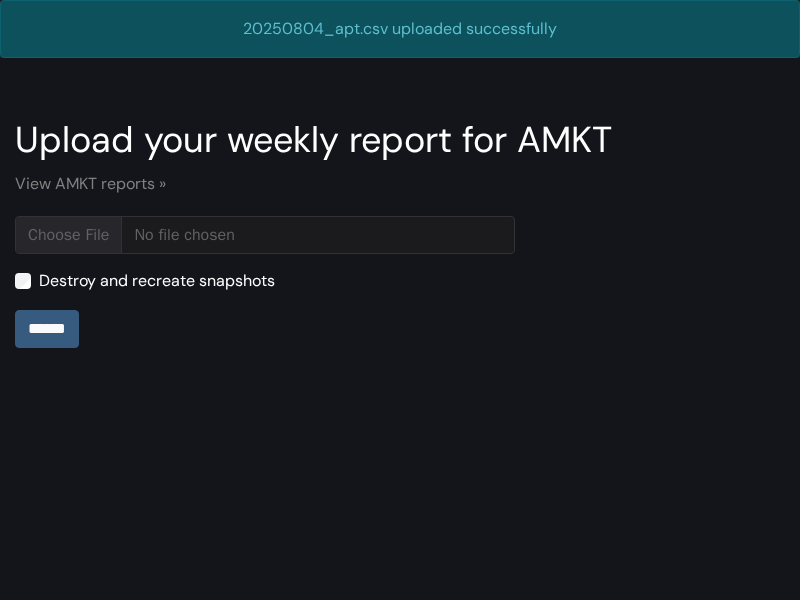 scroll, scrollTop: 0, scrollLeft: 0, axis: both 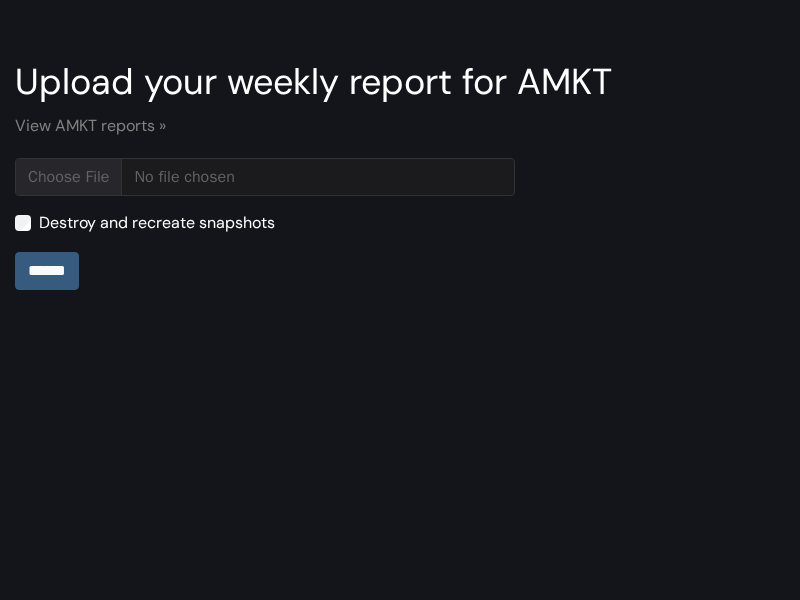 type on "**********" 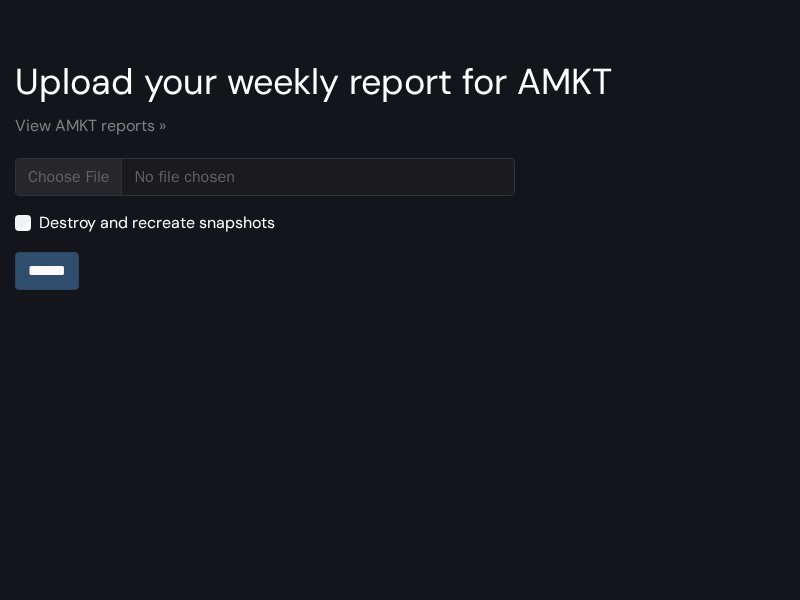 click on "******" at bounding box center [47, 271] 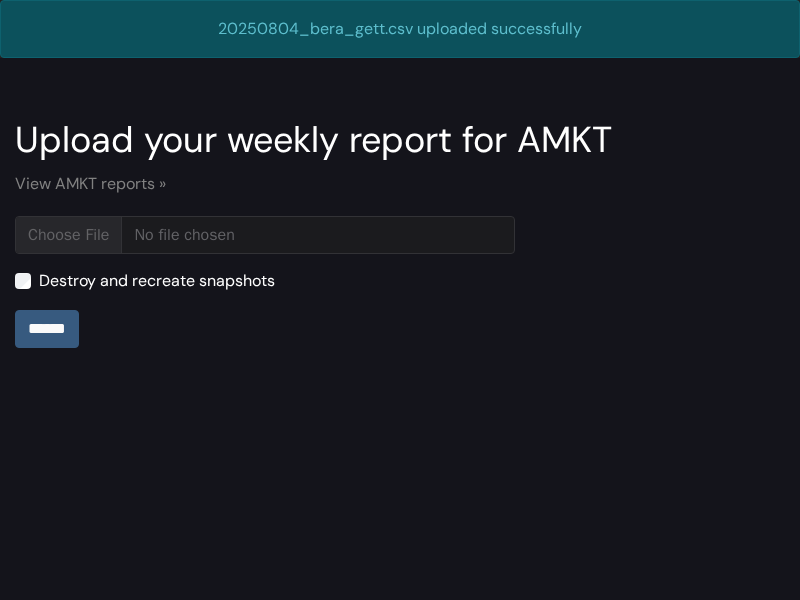 scroll, scrollTop: 0, scrollLeft: 0, axis: both 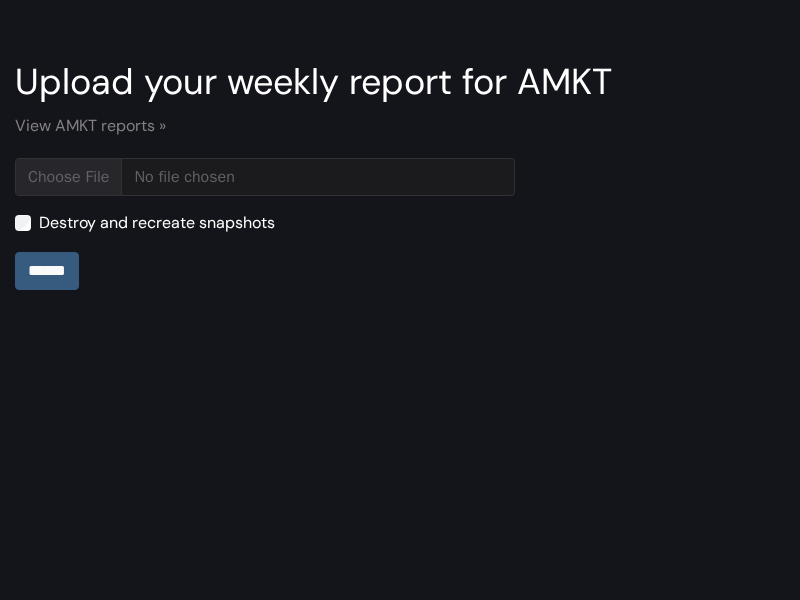 type on "**********" 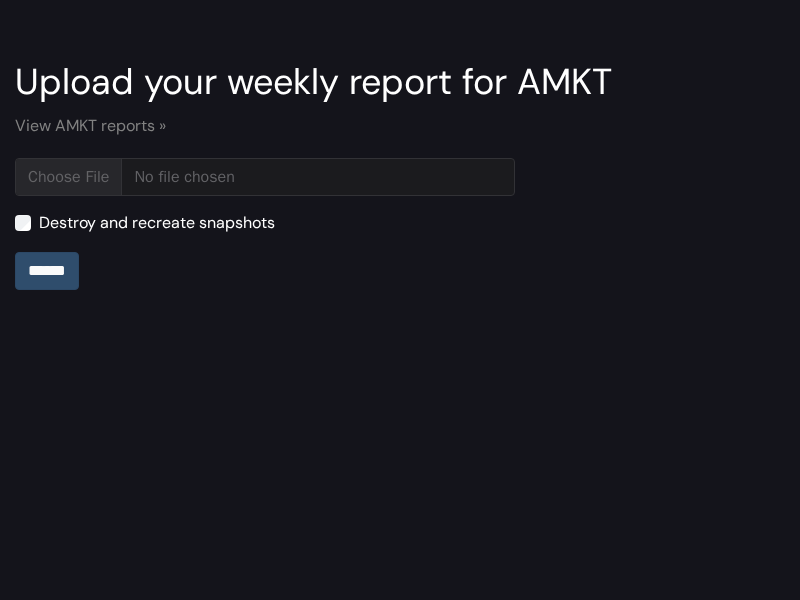 click on "******" at bounding box center (47, 271) 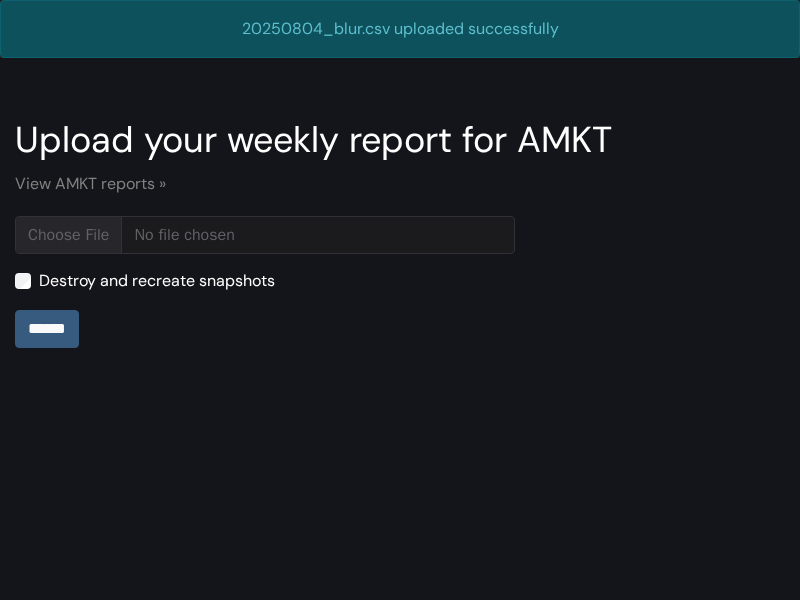 scroll, scrollTop: 0, scrollLeft: 0, axis: both 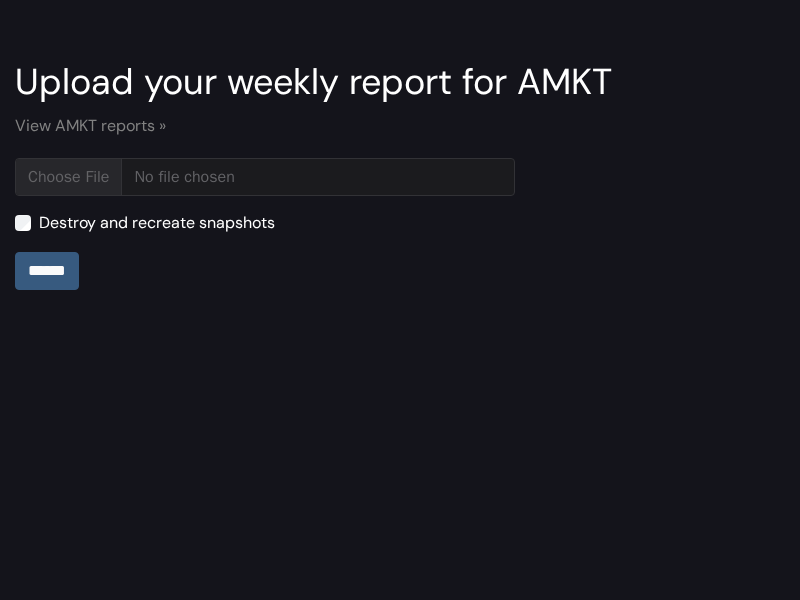 type on "**********" 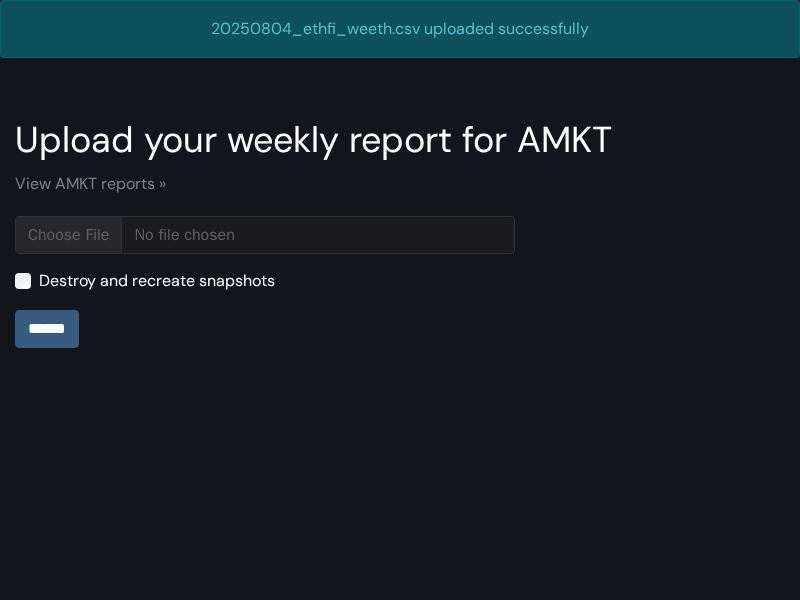 scroll, scrollTop: 0, scrollLeft: 0, axis: both 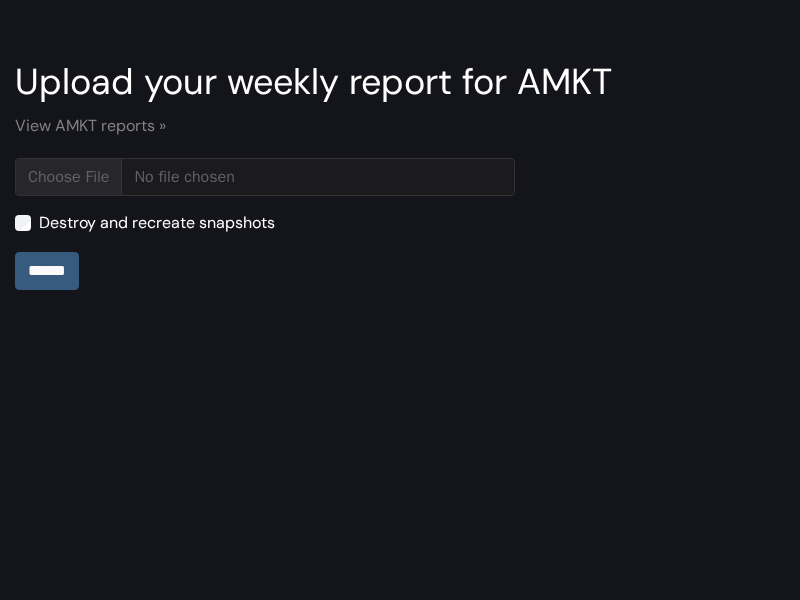 type on "**********" 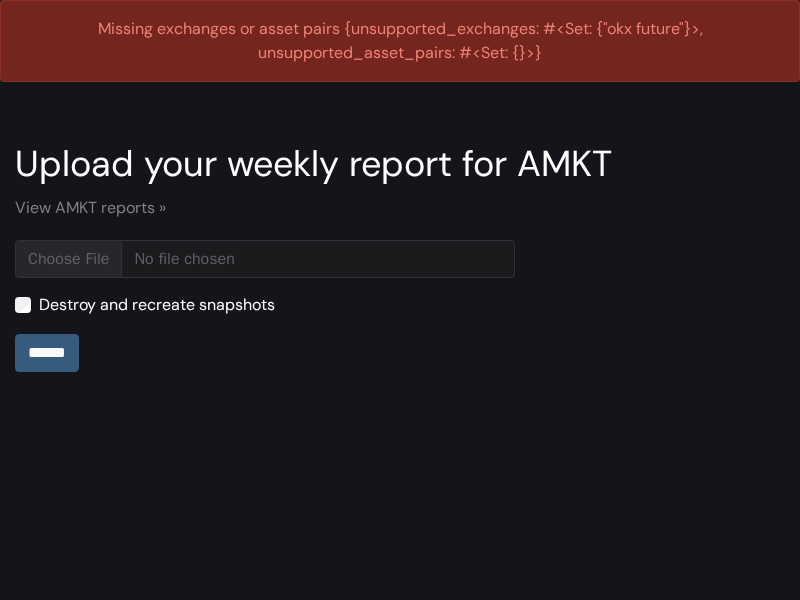 scroll, scrollTop: 0, scrollLeft: 0, axis: both 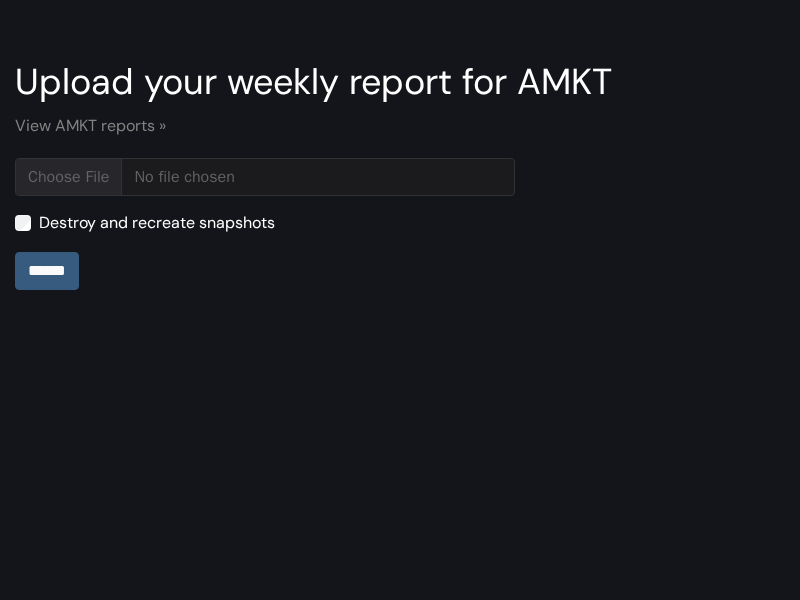 type on "**********" 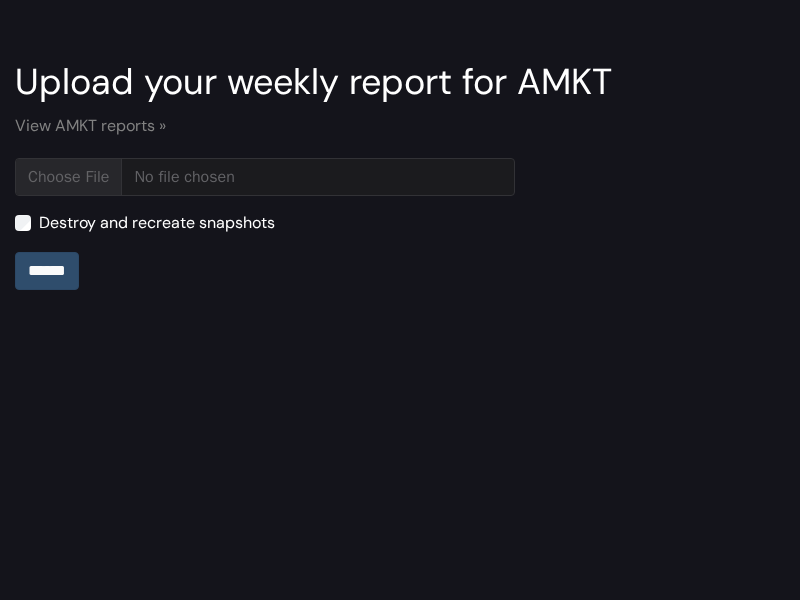 click on "******" at bounding box center [47, 271] 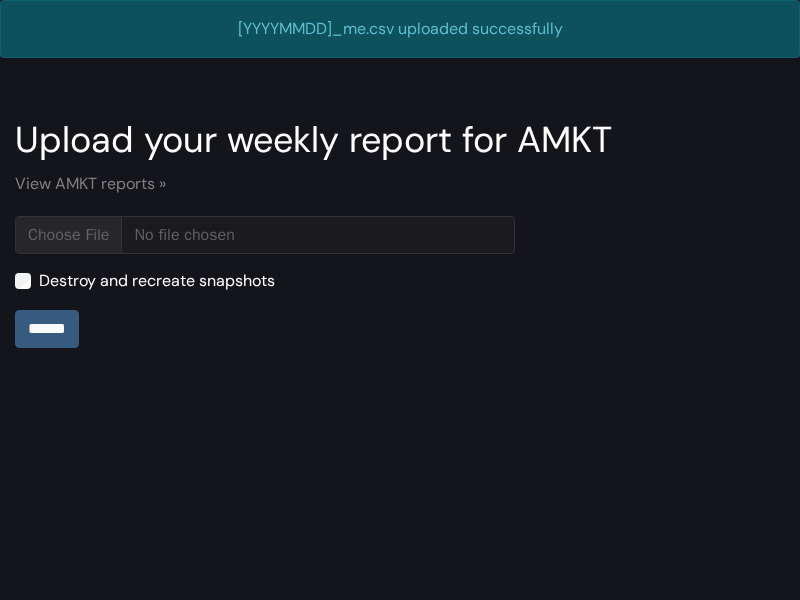 scroll, scrollTop: 0, scrollLeft: 0, axis: both 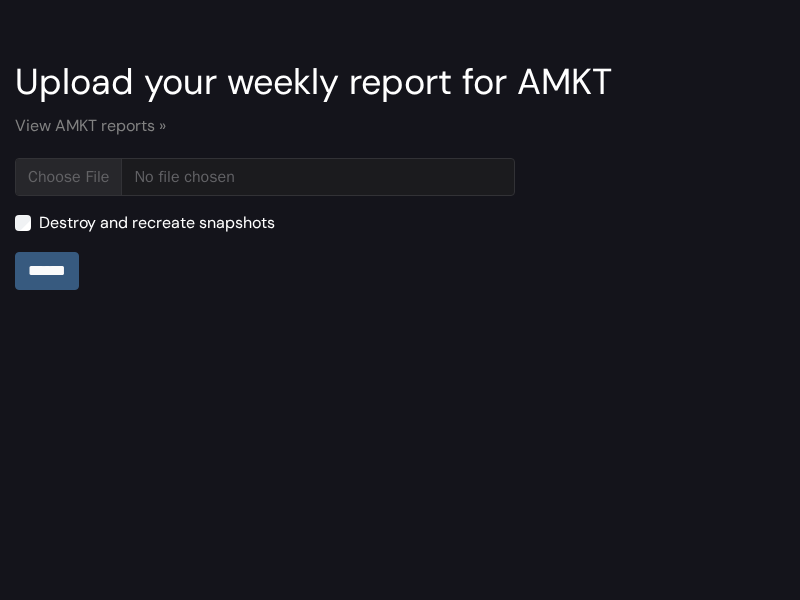 type on "**********" 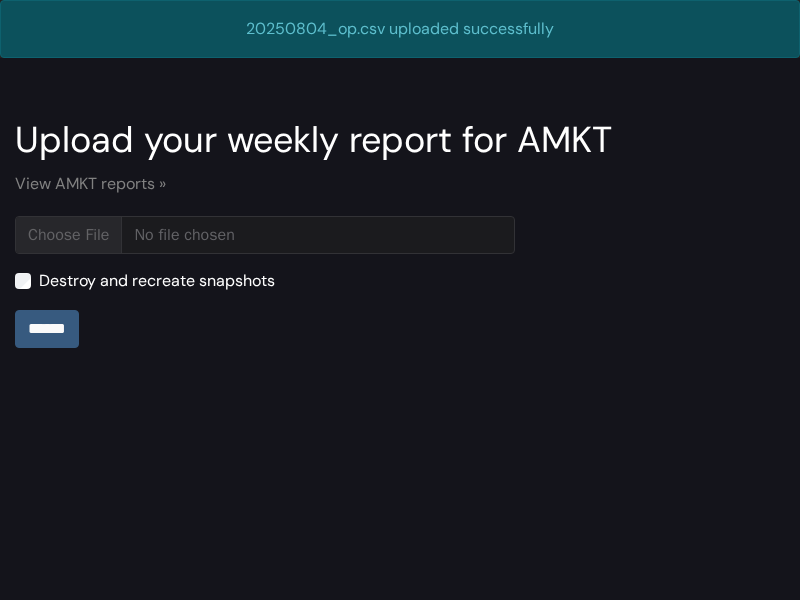 scroll, scrollTop: 0, scrollLeft: 0, axis: both 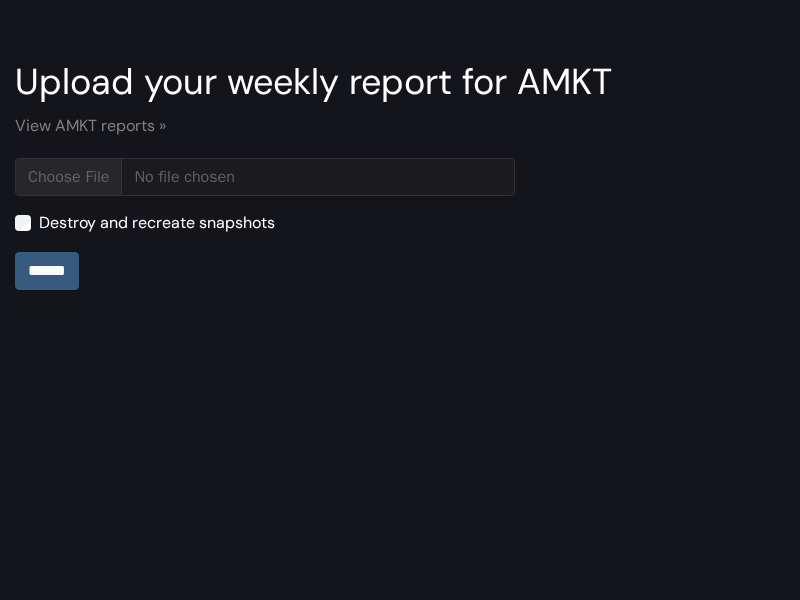type on "**********" 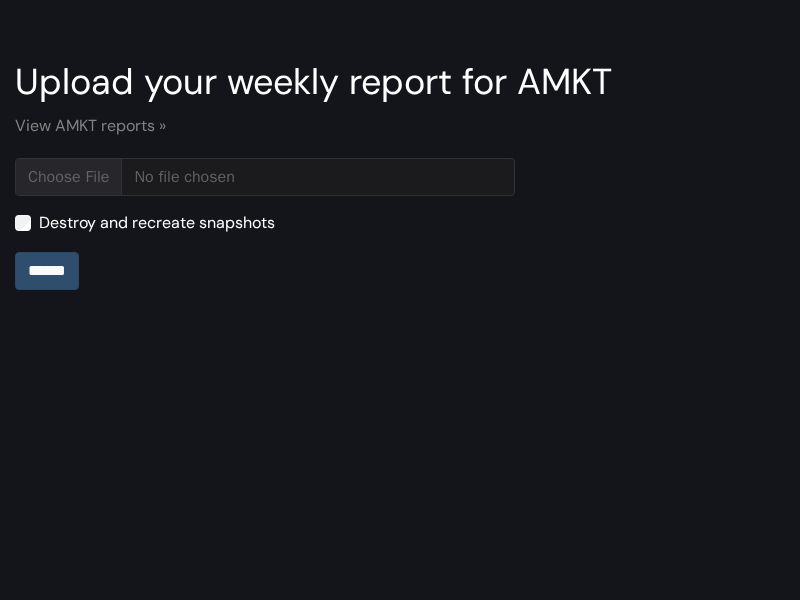 click on "******" at bounding box center (47, 271) 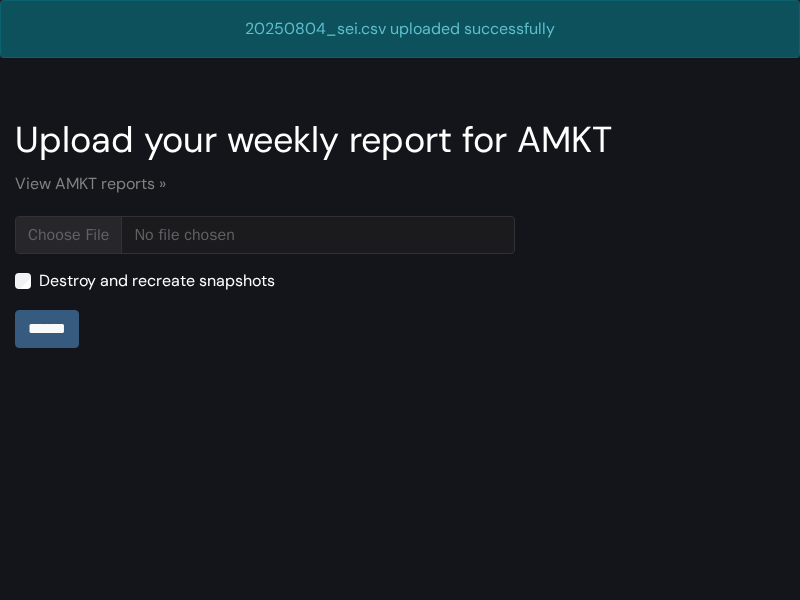 scroll, scrollTop: 0, scrollLeft: 0, axis: both 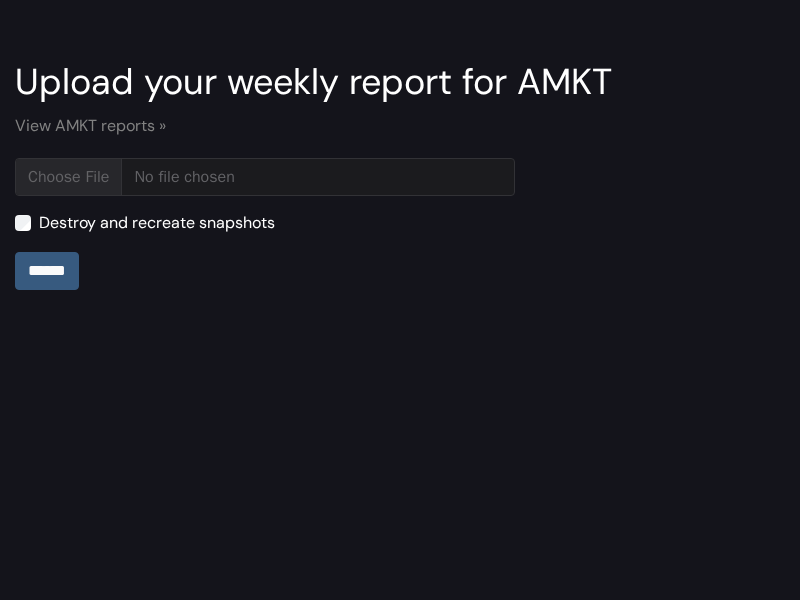 type on "**********" 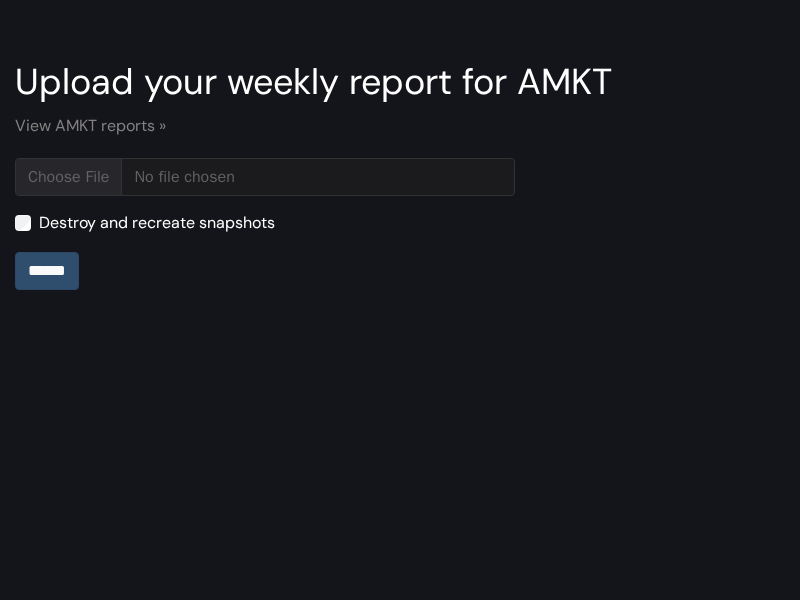 click on "******" at bounding box center (47, 271) 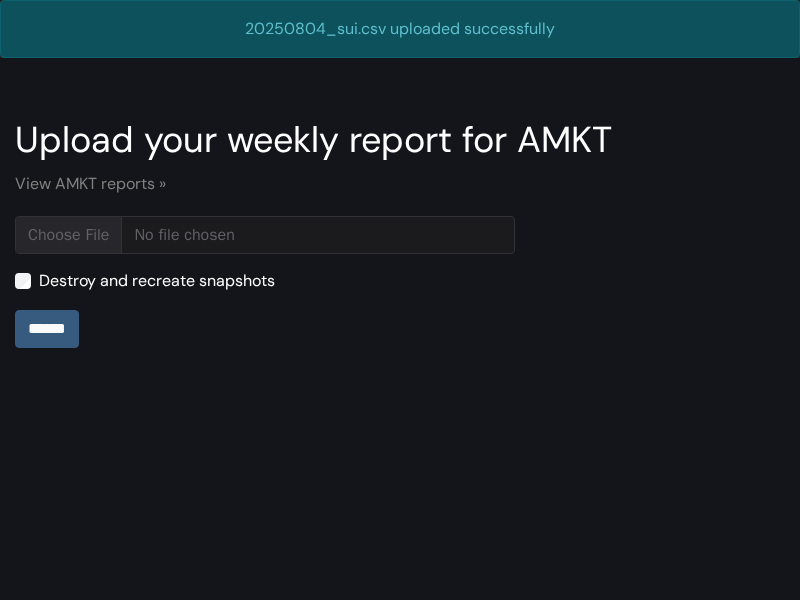 scroll, scrollTop: 0, scrollLeft: 0, axis: both 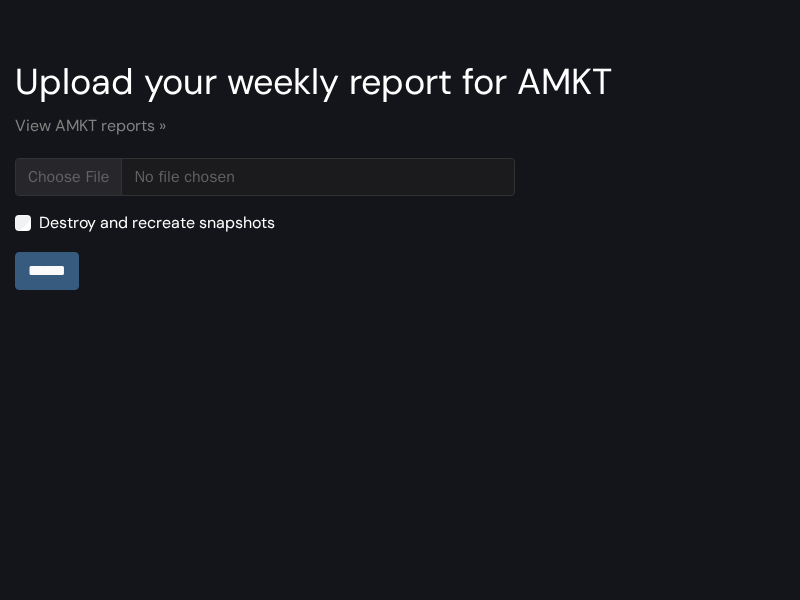 type on "**********" 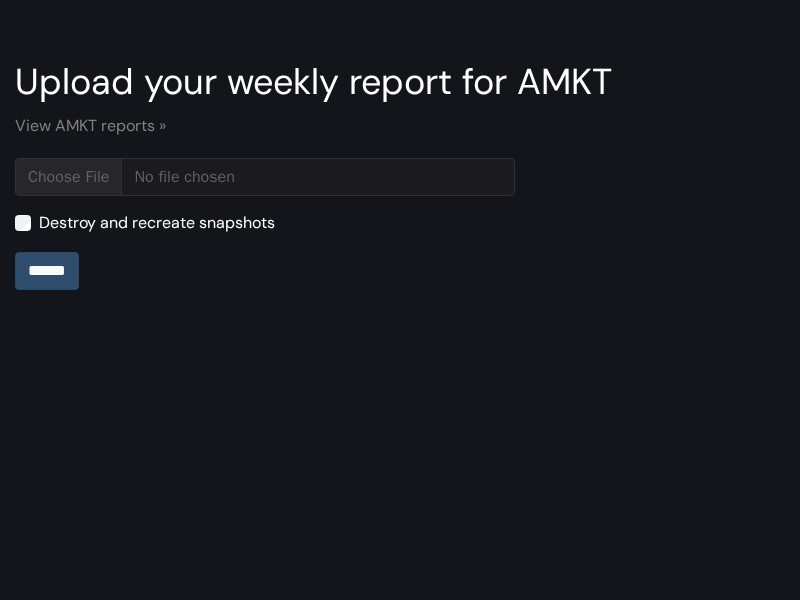 click on "******" at bounding box center [47, 271] 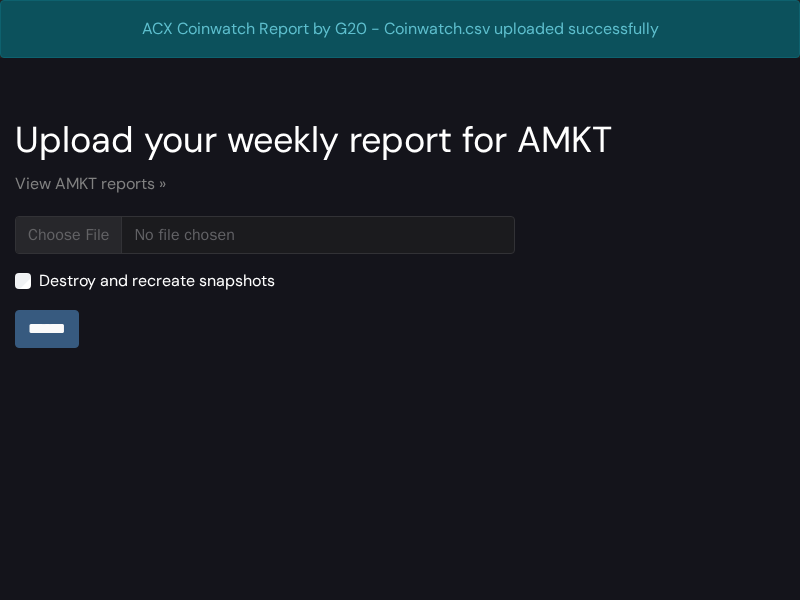 scroll, scrollTop: 0, scrollLeft: 0, axis: both 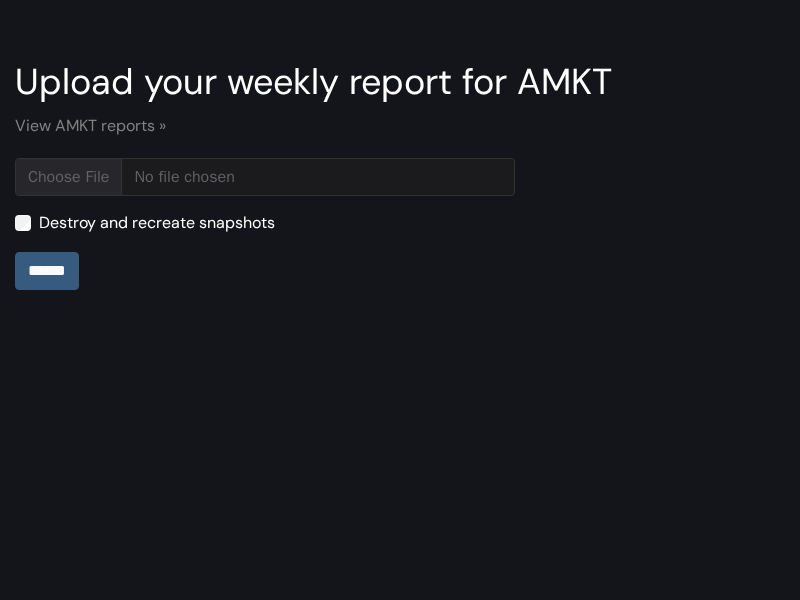 type on "**********" 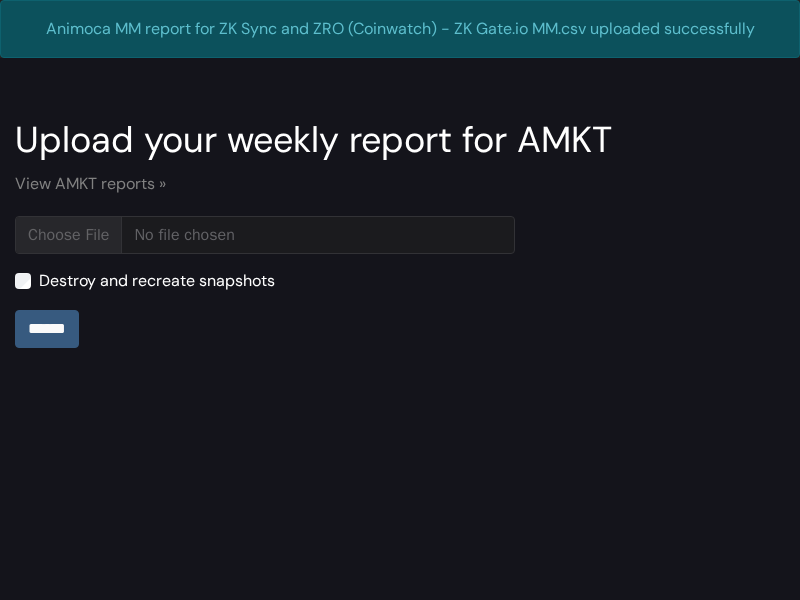 scroll, scrollTop: 0, scrollLeft: 0, axis: both 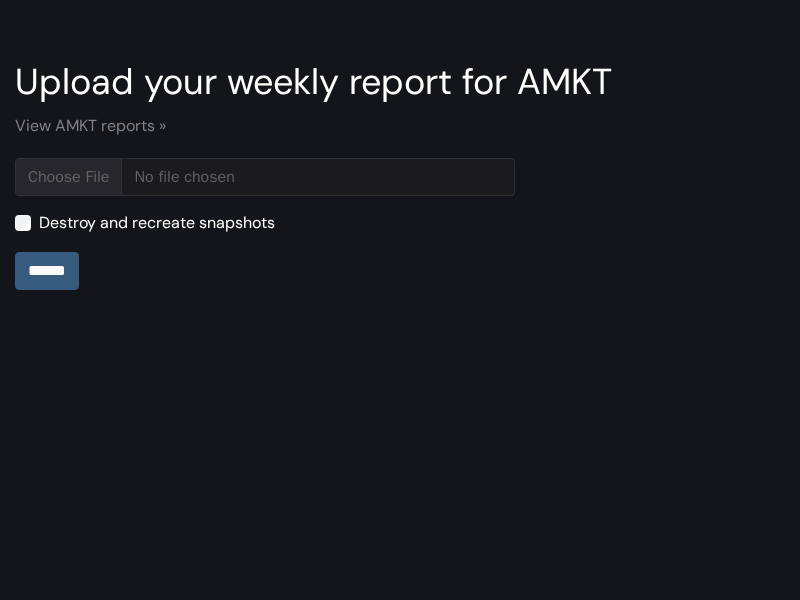 type on "**********" 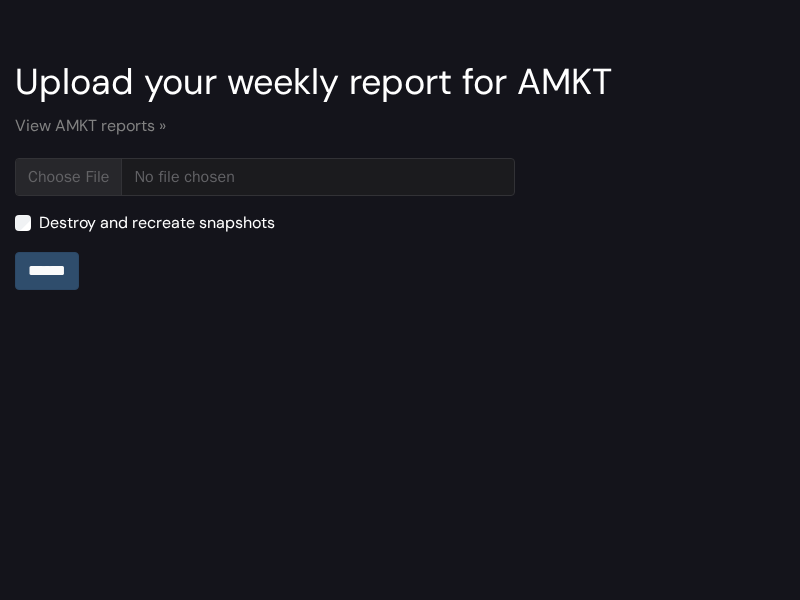 click on "******" at bounding box center [47, 271] 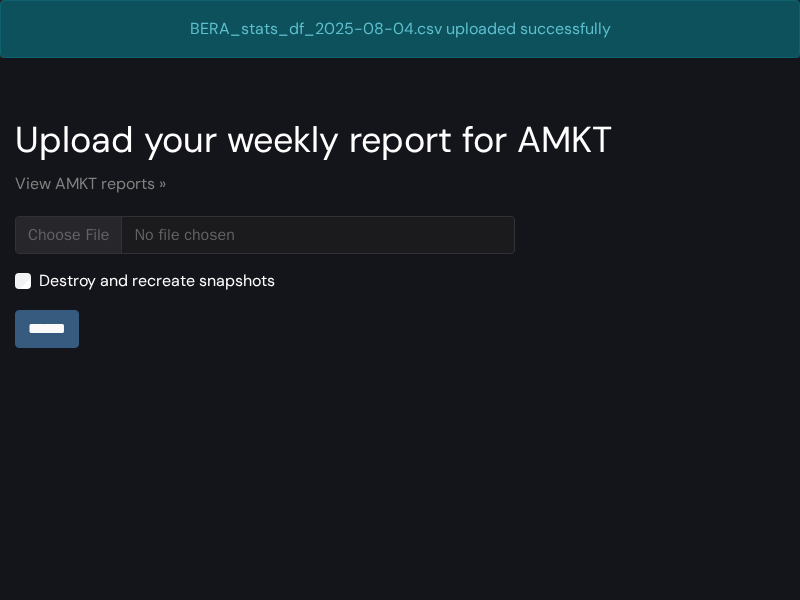 scroll, scrollTop: 0, scrollLeft: 0, axis: both 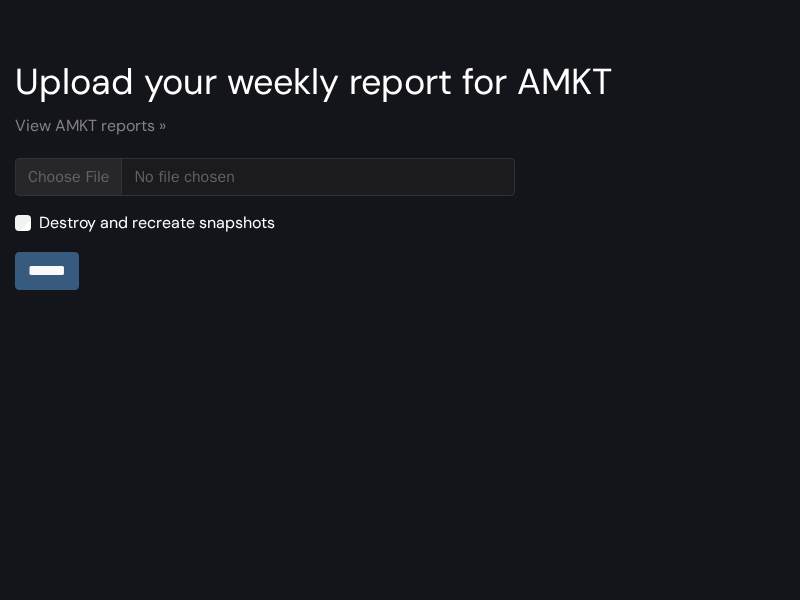 type on "**********" 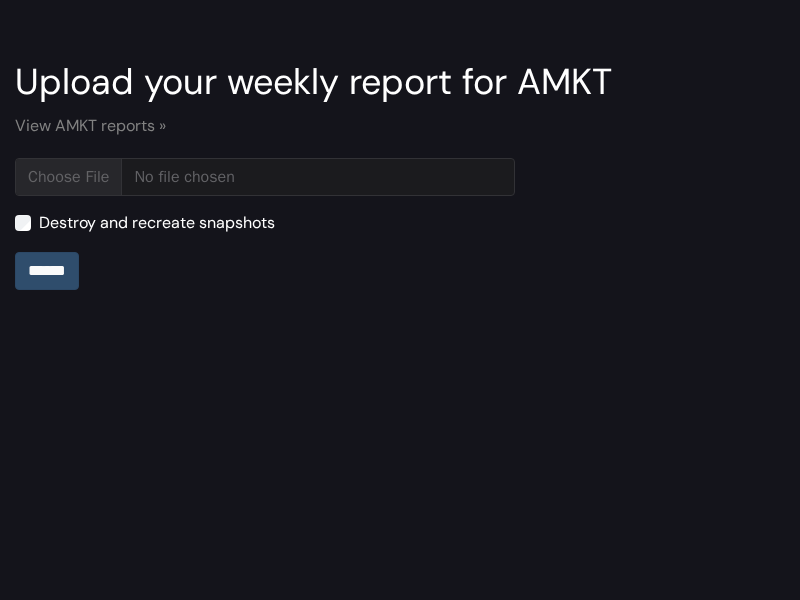 click on "******" at bounding box center (47, 271) 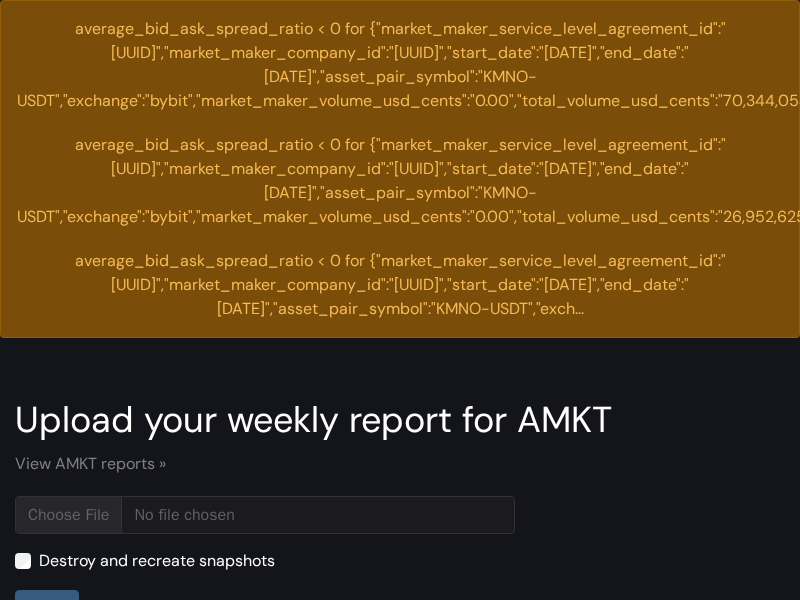 scroll, scrollTop: 0, scrollLeft: 0, axis: both 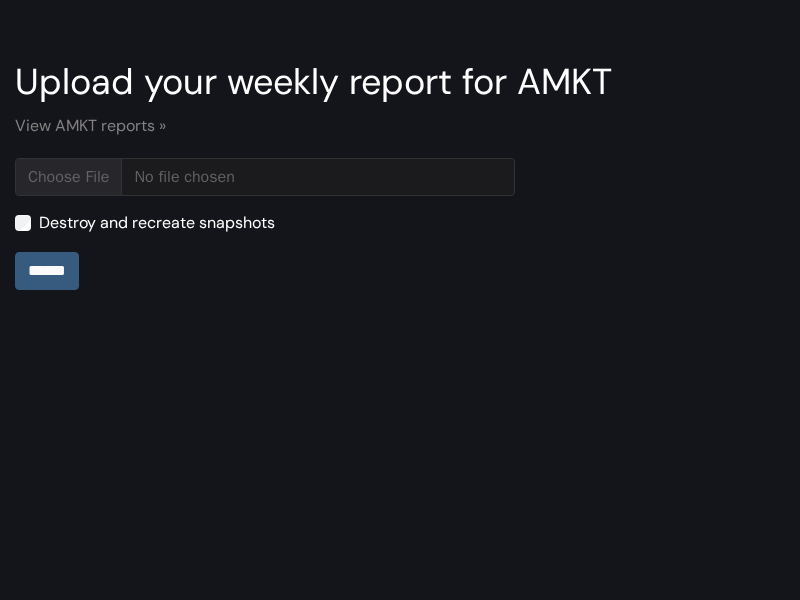 type on "**********" 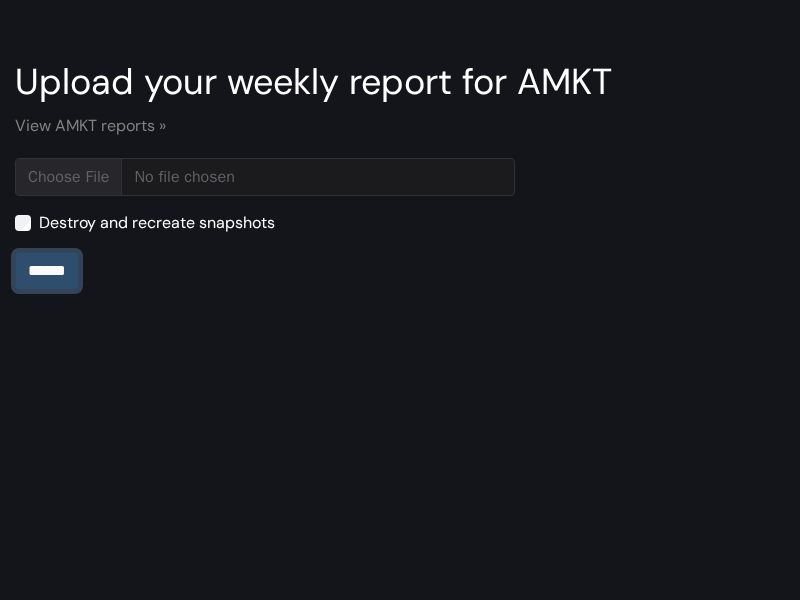 click on "******" at bounding box center (47, 271) 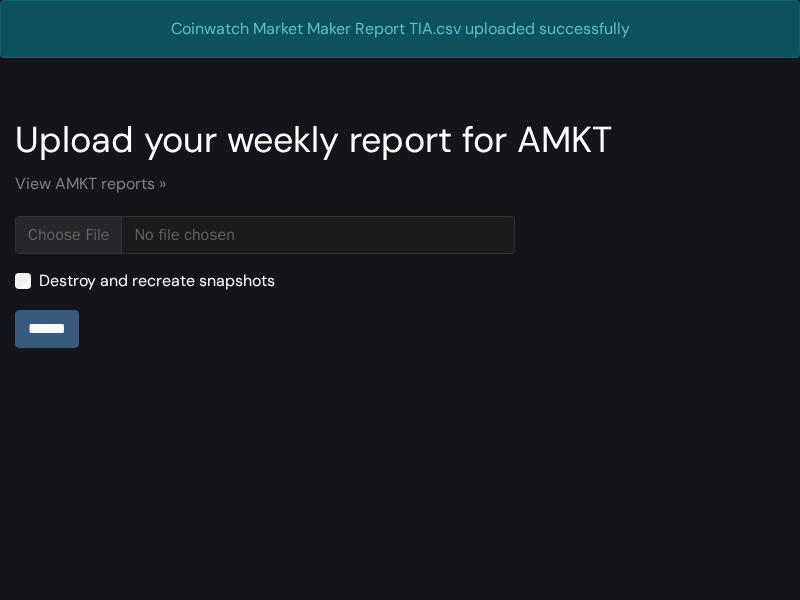 scroll, scrollTop: 0, scrollLeft: 0, axis: both 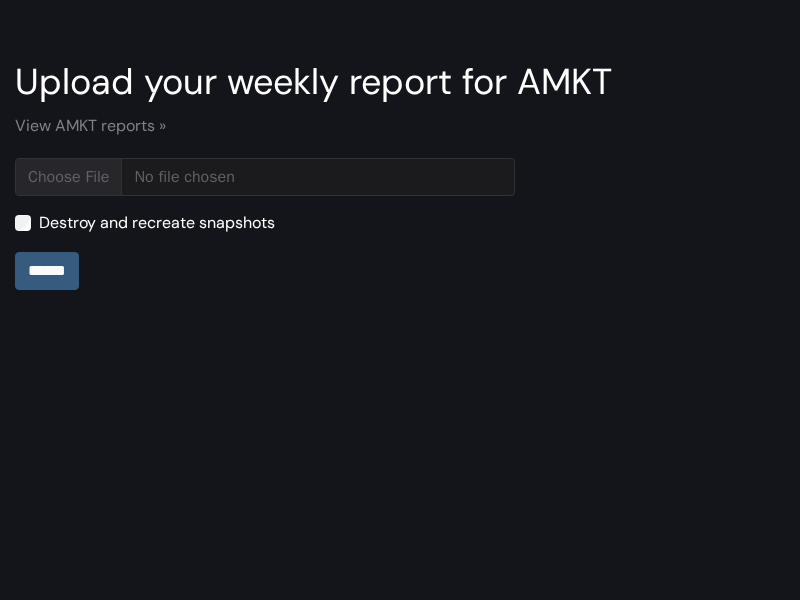 type on "**********" 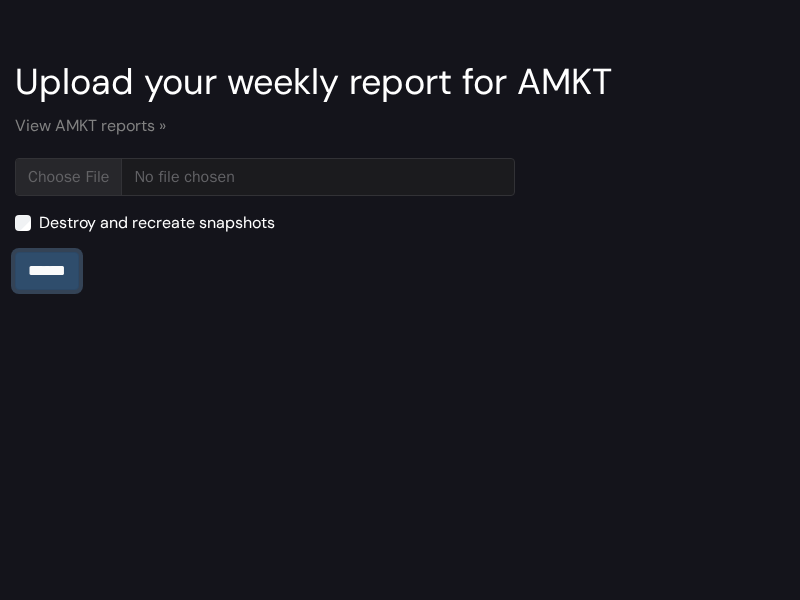 click on "******" at bounding box center [47, 271] 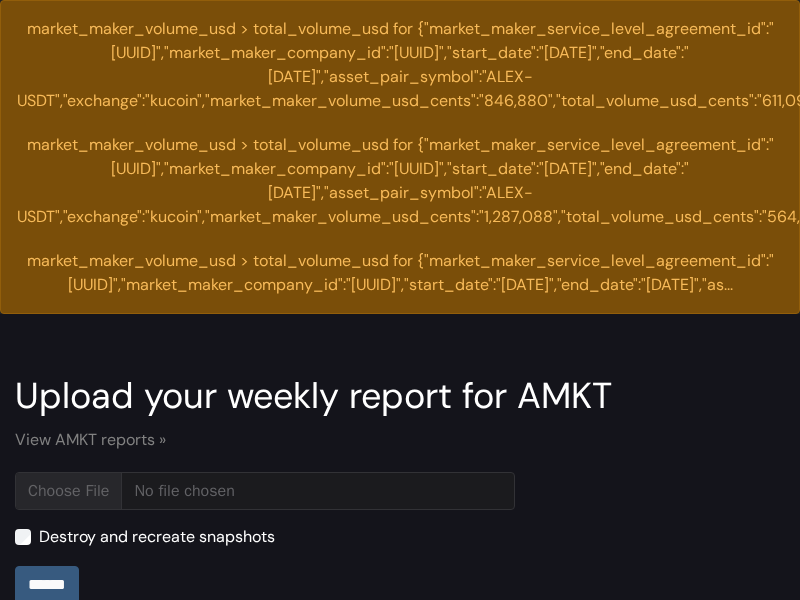 scroll, scrollTop: 0, scrollLeft: 0, axis: both 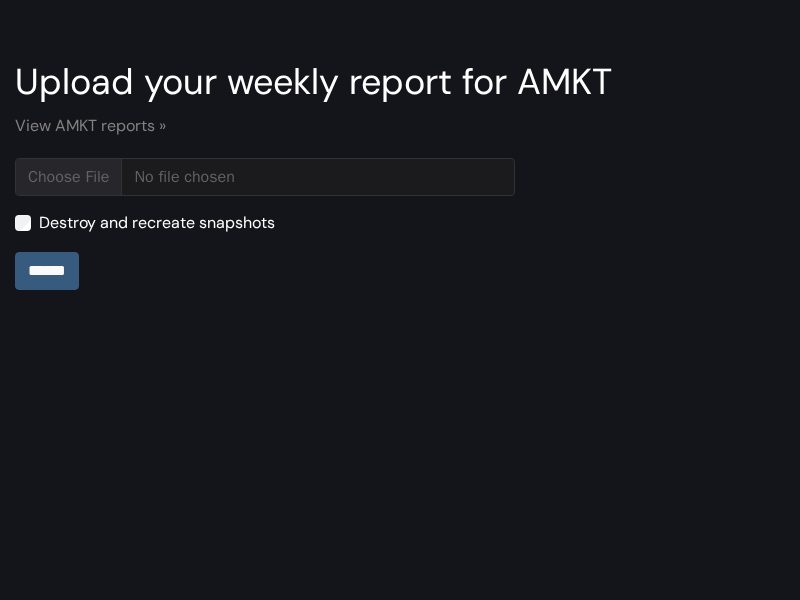 type on "**********" 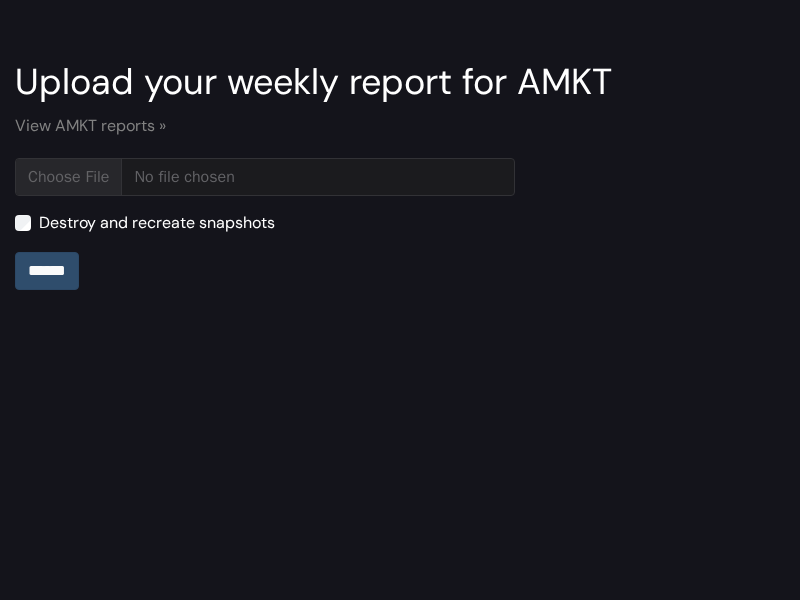 click on "******" at bounding box center (47, 271) 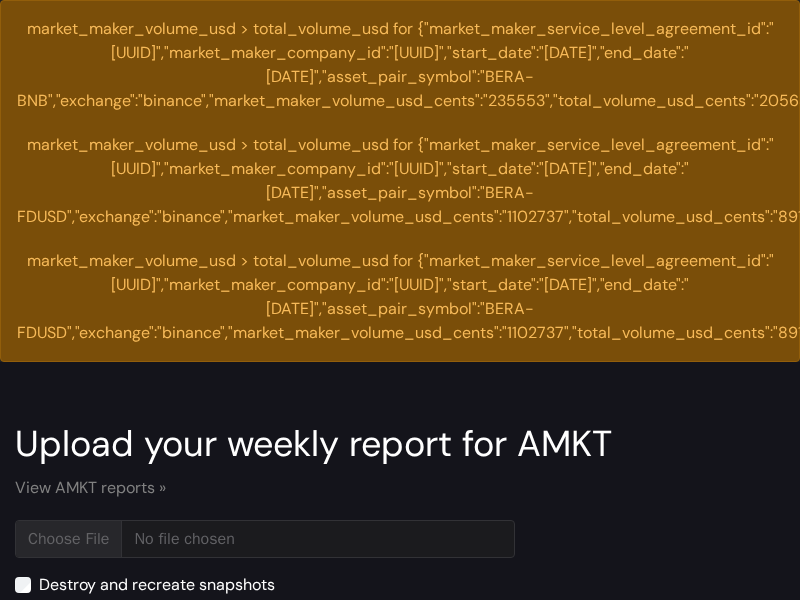 scroll, scrollTop: 0, scrollLeft: 0, axis: both 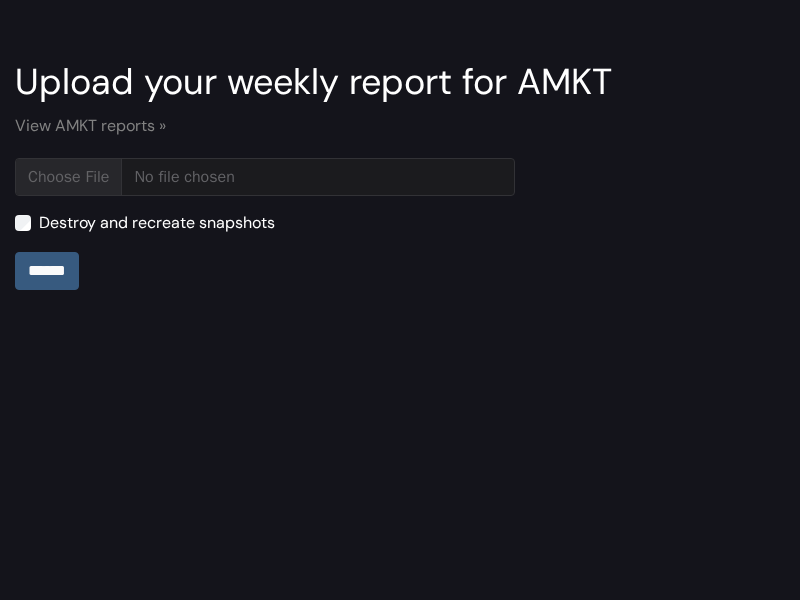 type on "**********" 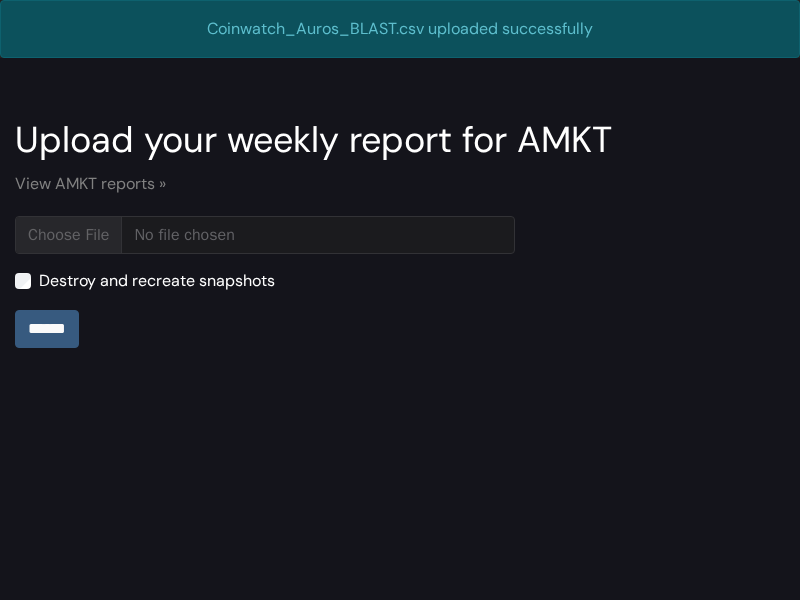 scroll, scrollTop: 0, scrollLeft: 0, axis: both 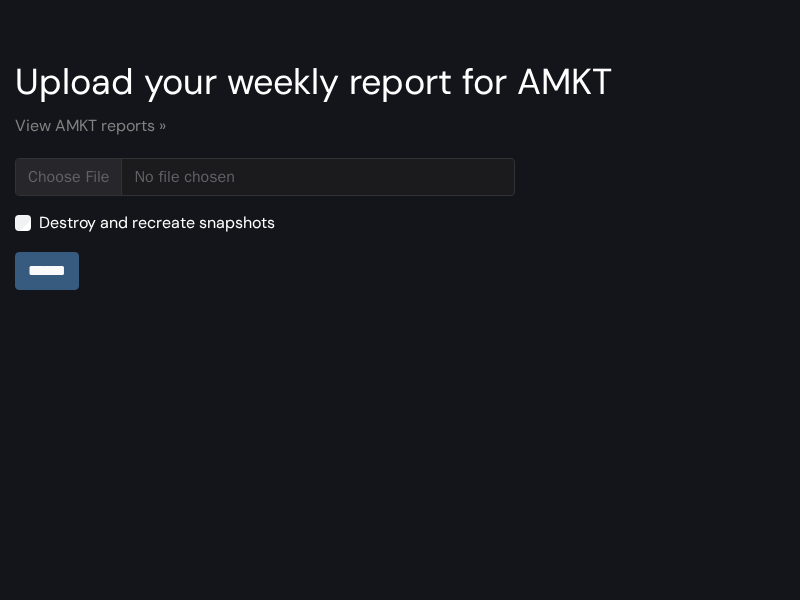 type on "**********" 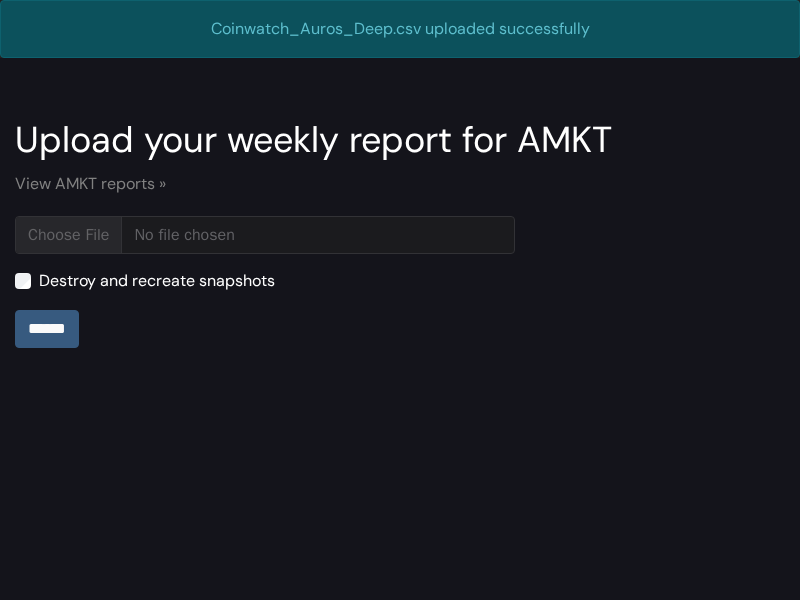 scroll, scrollTop: 0, scrollLeft: 0, axis: both 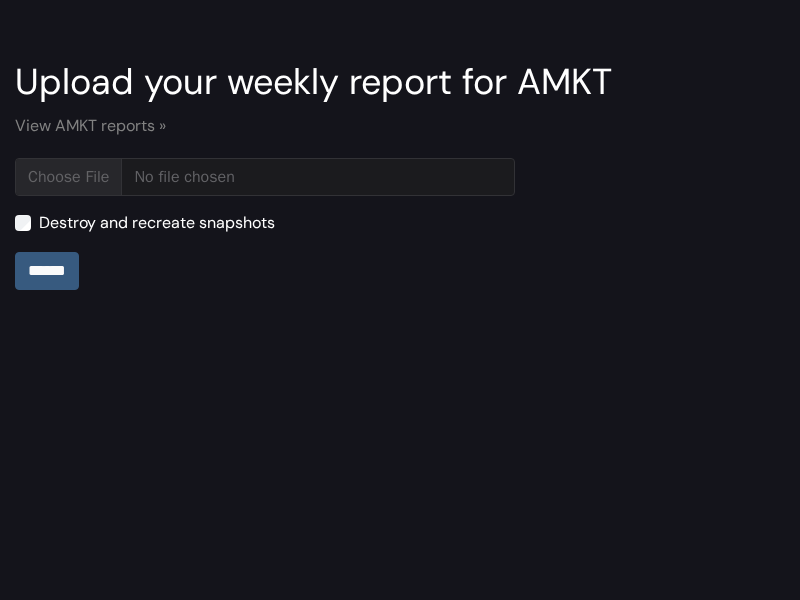 type on "**********" 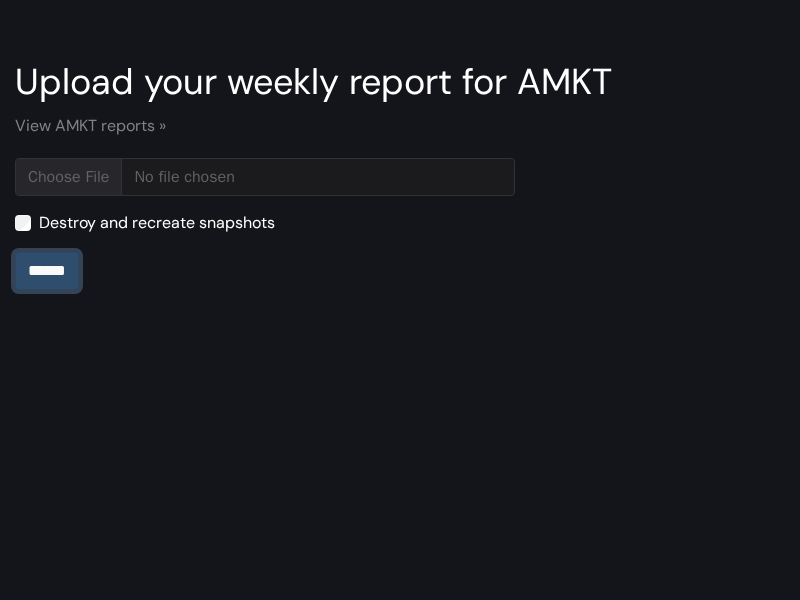 click on "******" at bounding box center [47, 271] 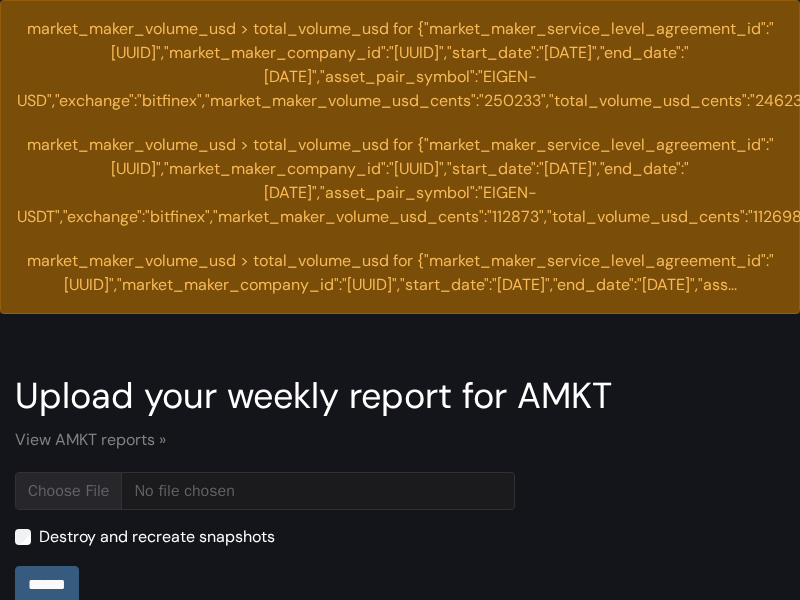 scroll, scrollTop: 0, scrollLeft: 0, axis: both 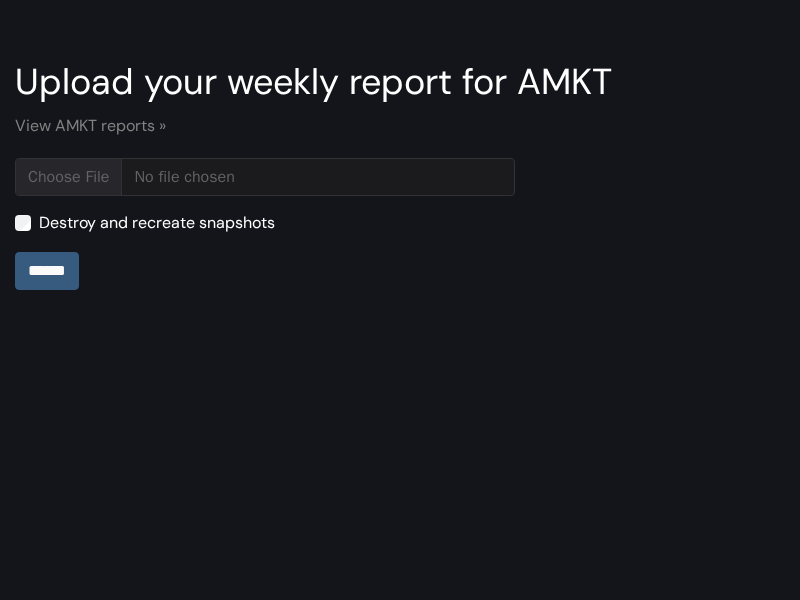 type on "**********" 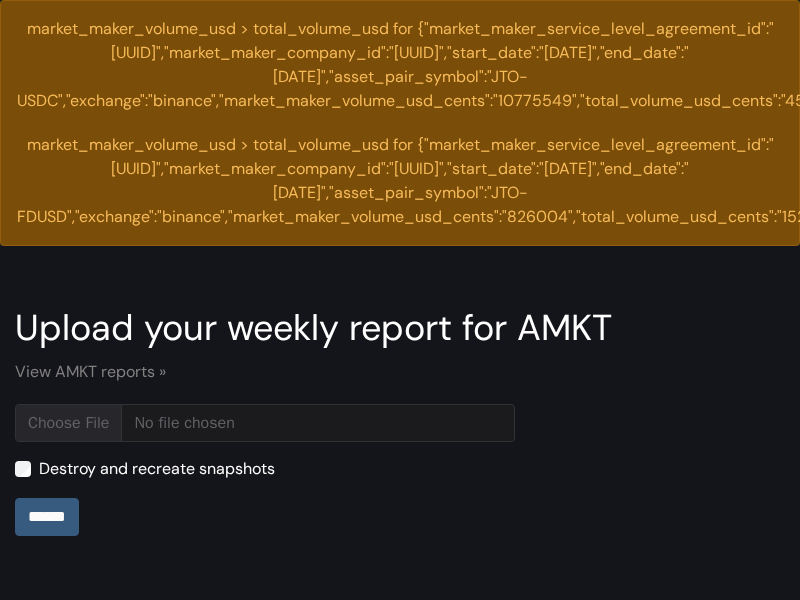 scroll, scrollTop: 0, scrollLeft: 0, axis: both 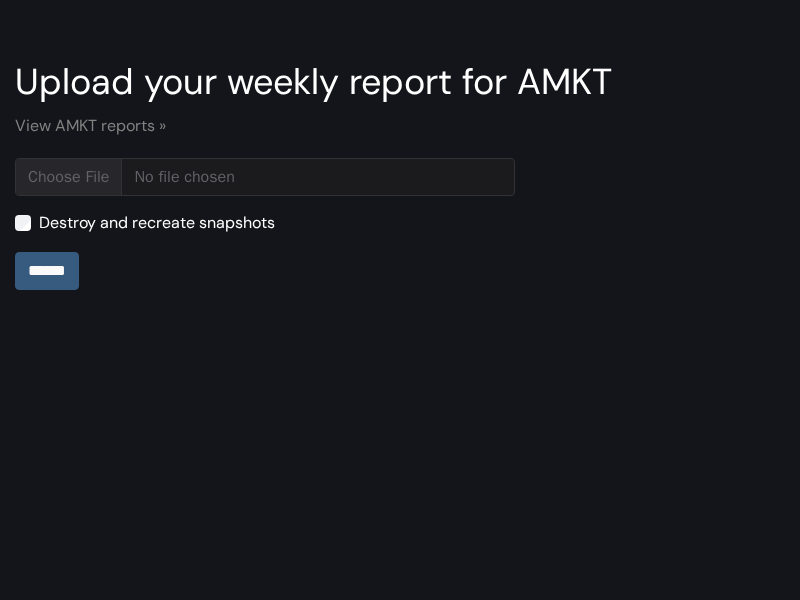 type on "**********" 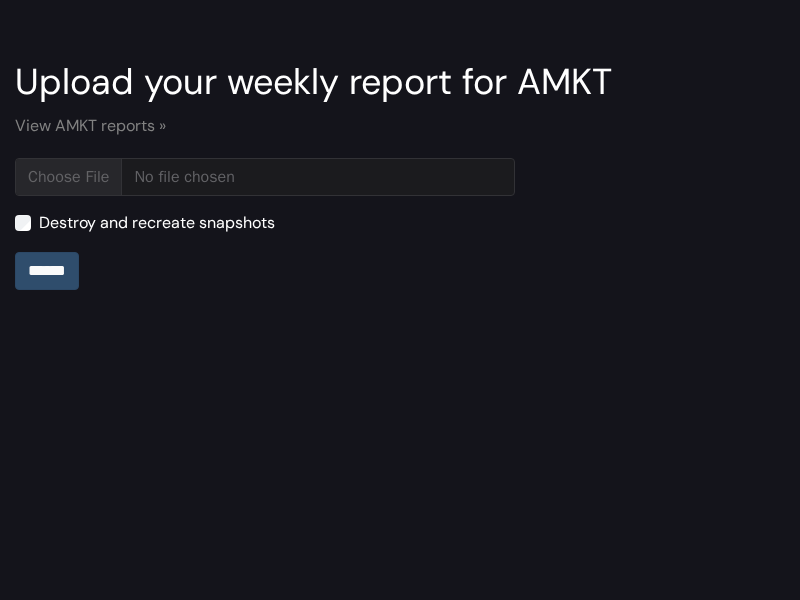 click on "******" at bounding box center (47, 271) 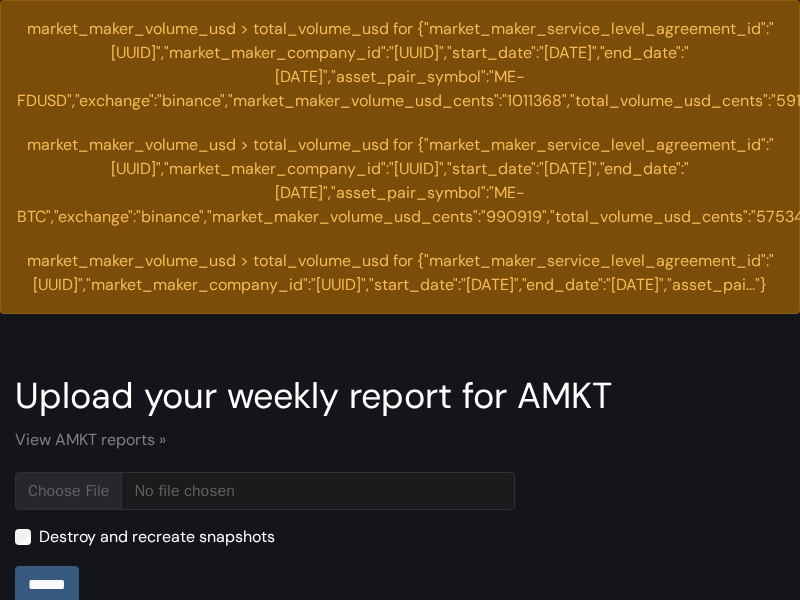 scroll, scrollTop: 0, scrollLeft: 0, axis: both 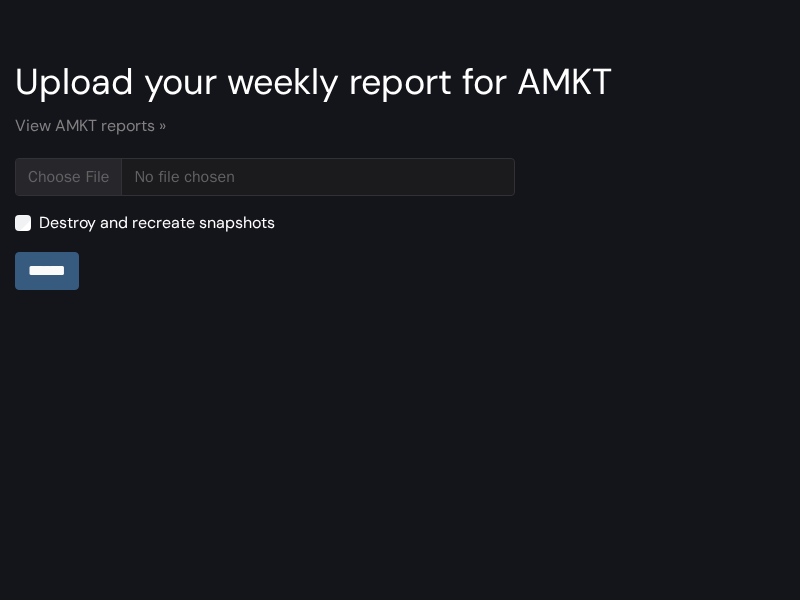 type on "**********" 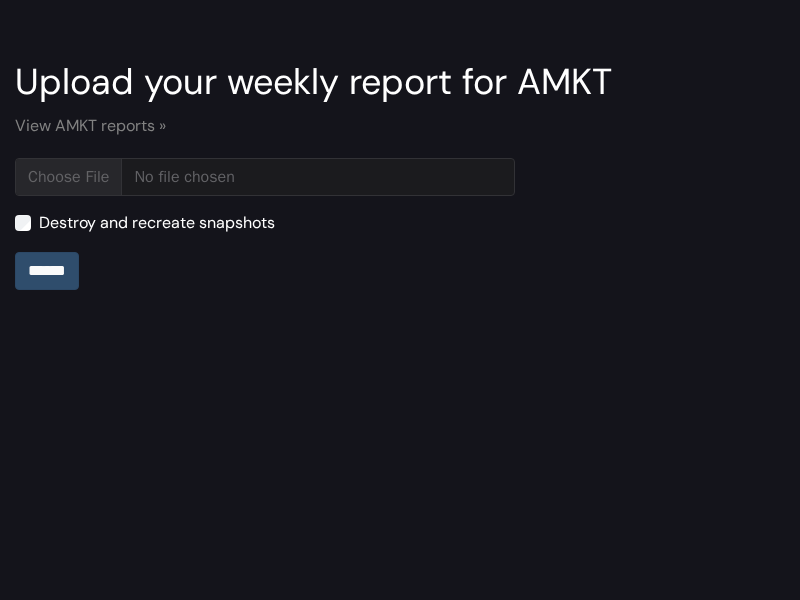 click on "******" at bounding box center (47, 271) 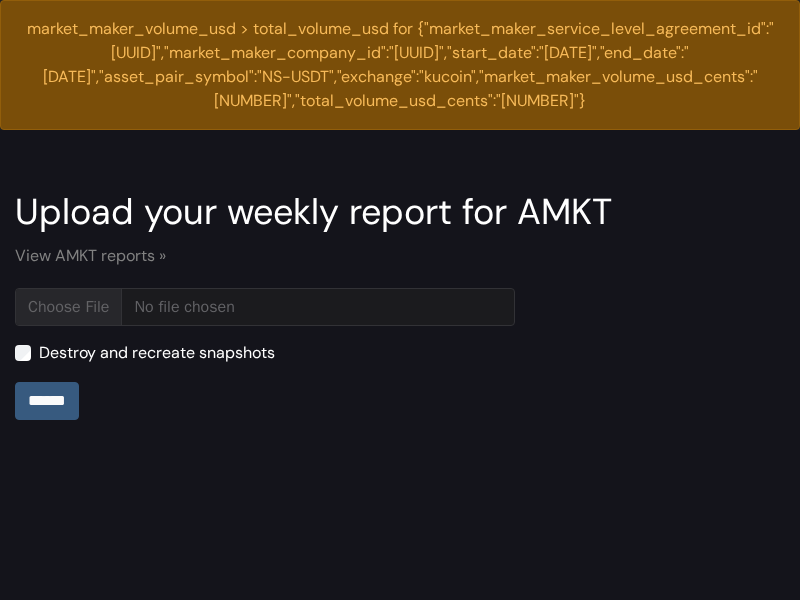 scroll, scrollTop: 0, scrollLeft: 0, axis: both 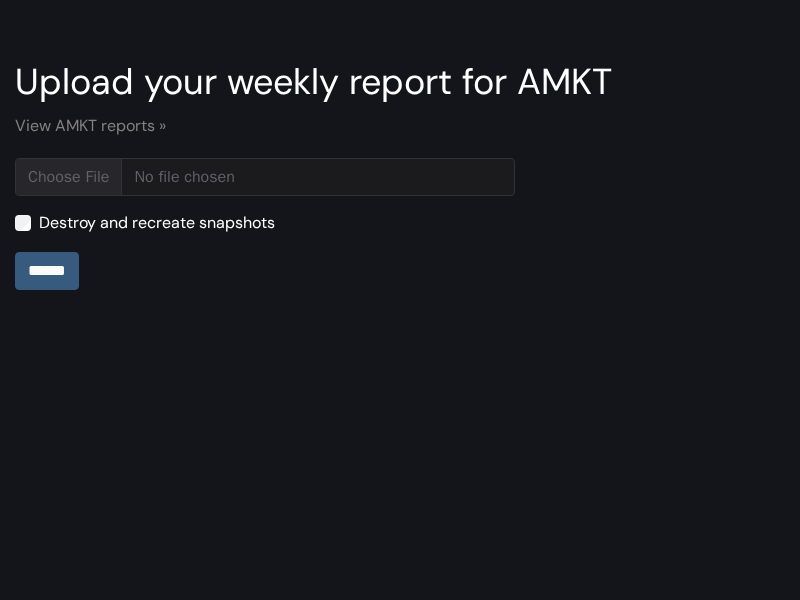 type on "**********" 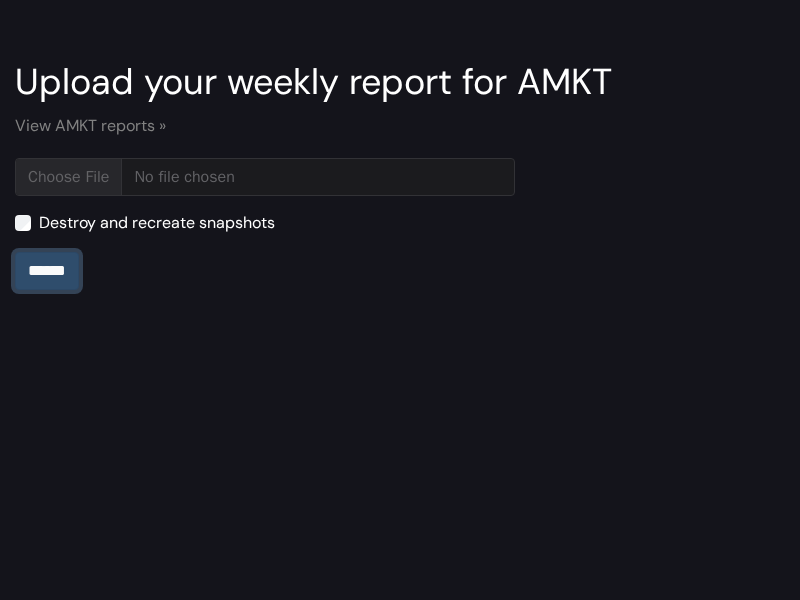 click on "******" at bounding box center [47, 271] 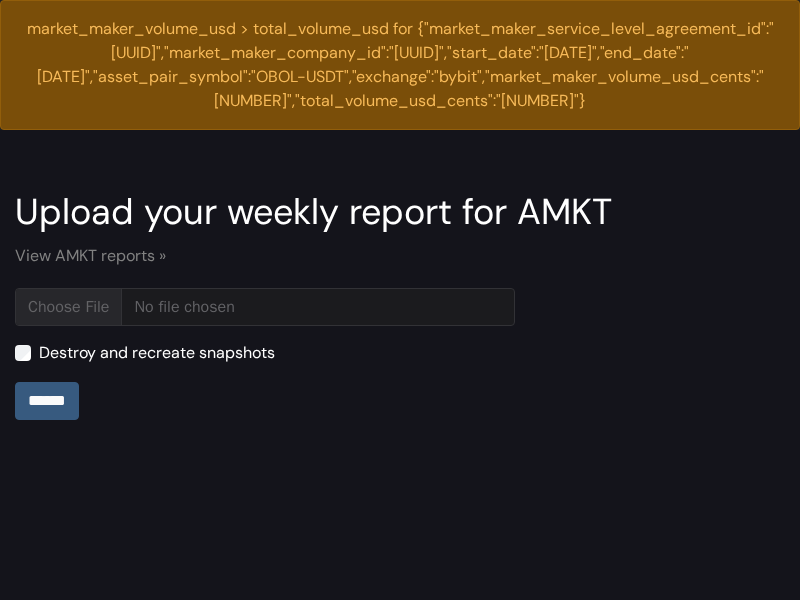 scroll, scrollTop: 0, scrollLeft: 0, axis: both 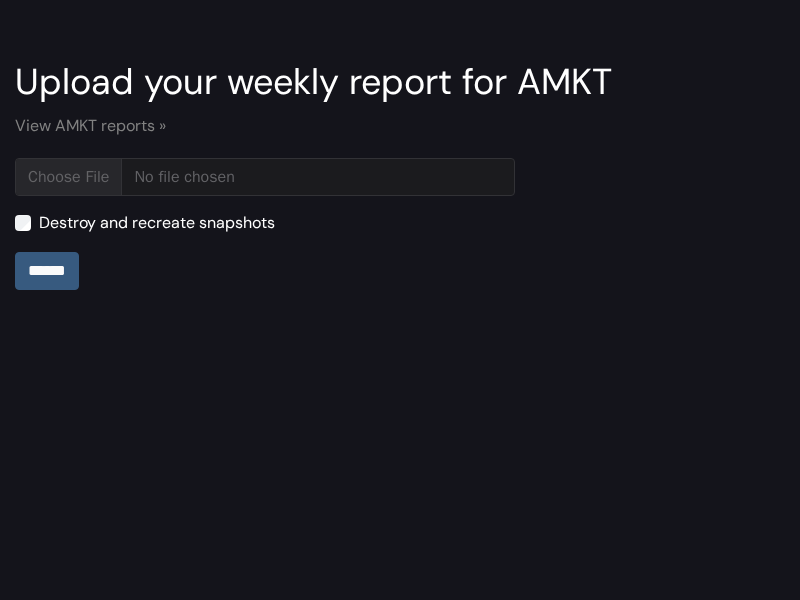 type on "**********" 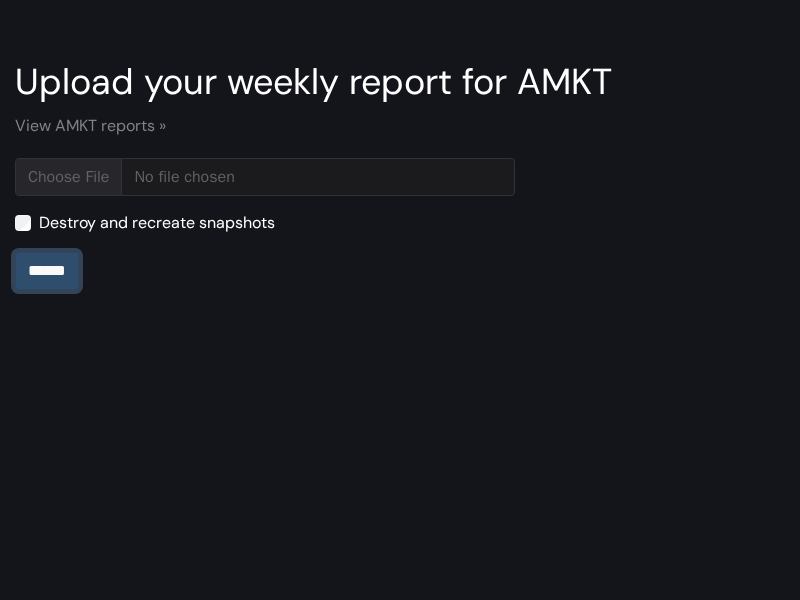 click on "******" at bounding box center [47, 271] 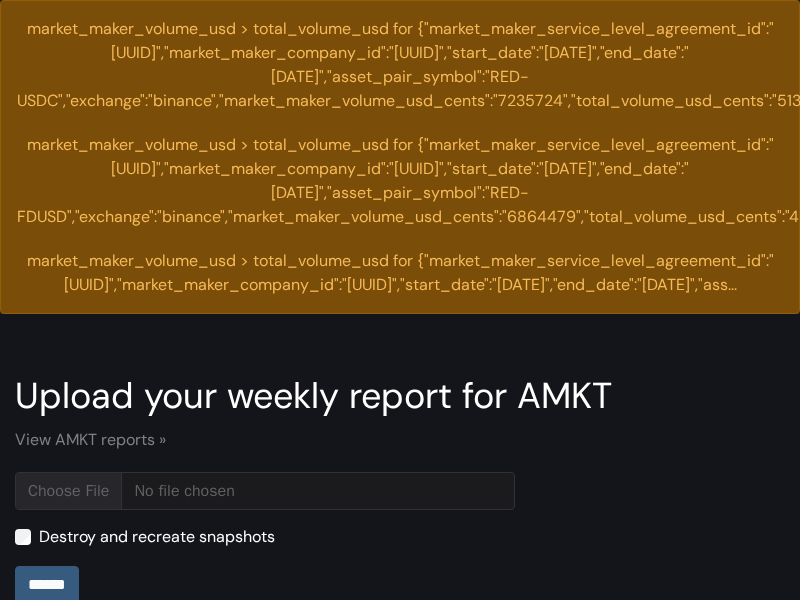 scroll, scrollTop: 0, scrollLeft: 0, axis: both 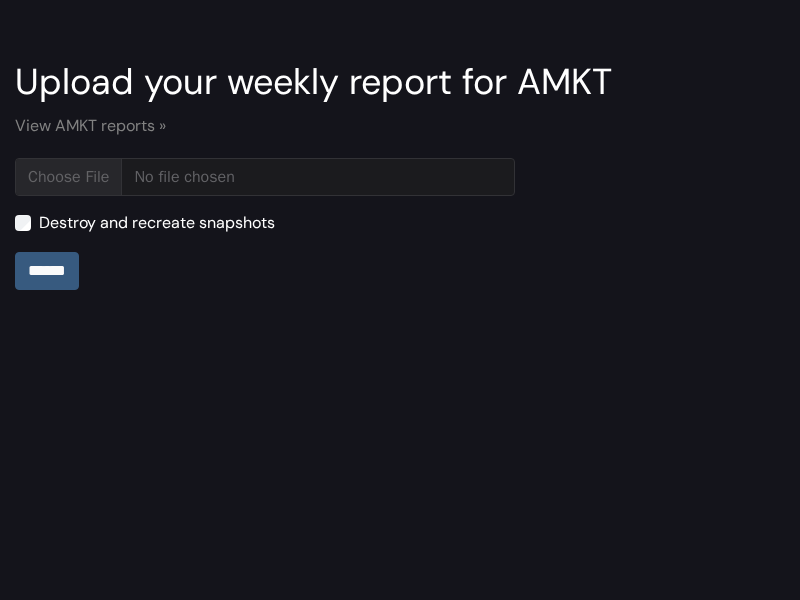 type on "**********" 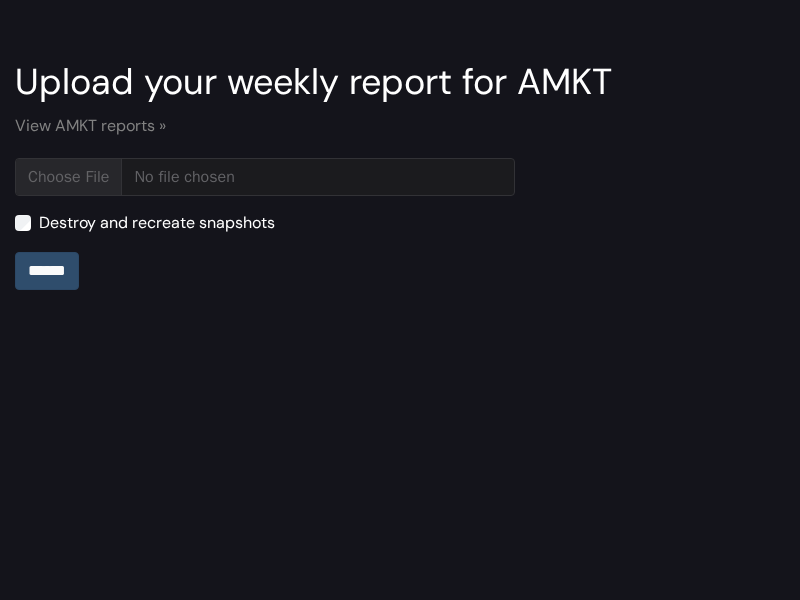 click on "******" at bounding box center (47, 271) 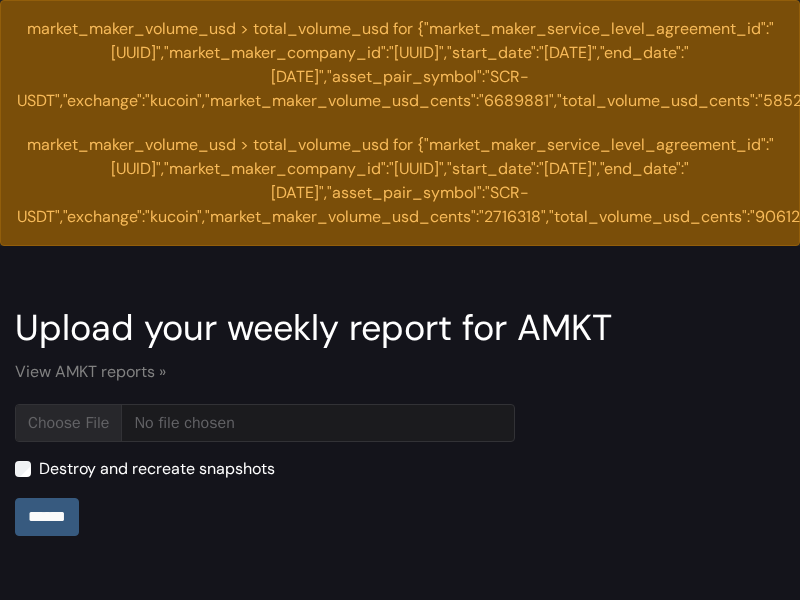 scroll, scrollTop: 0, scrollLeft: 0, axis: both 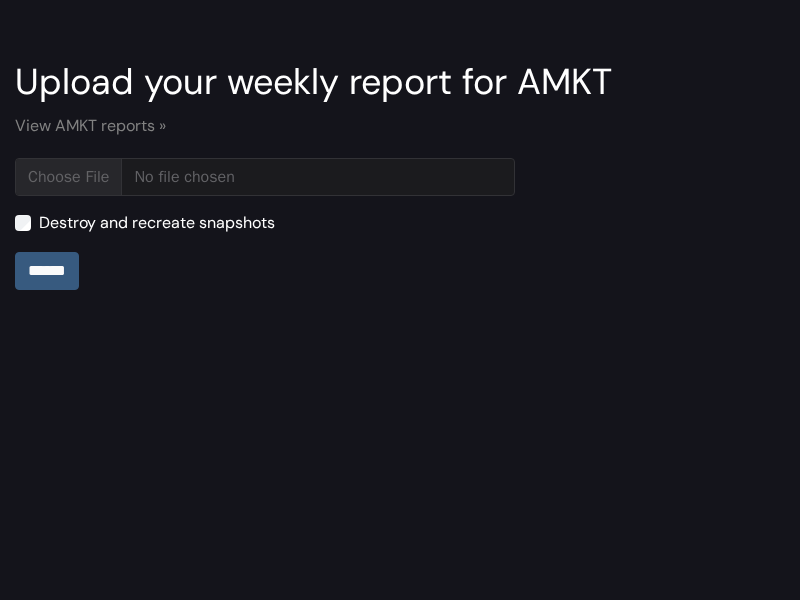 type on "**********" 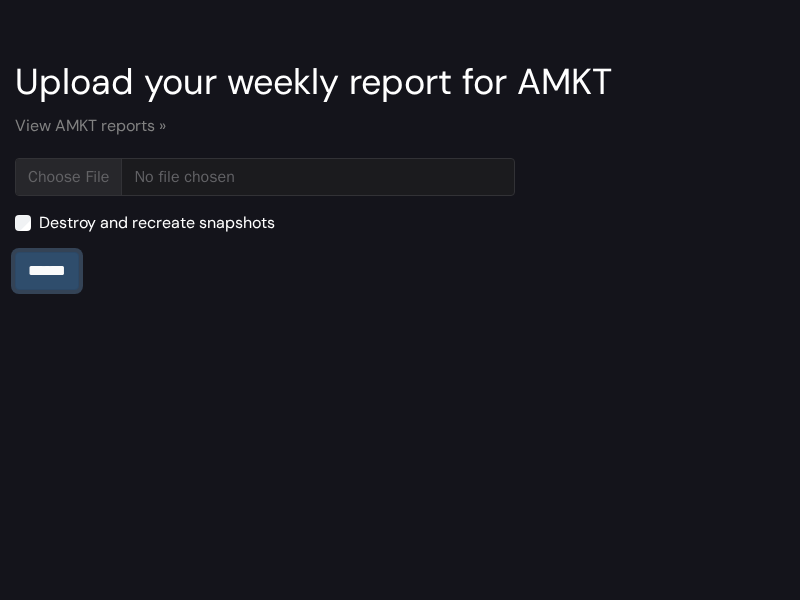 click on "******" at bounding box center (47, 271) 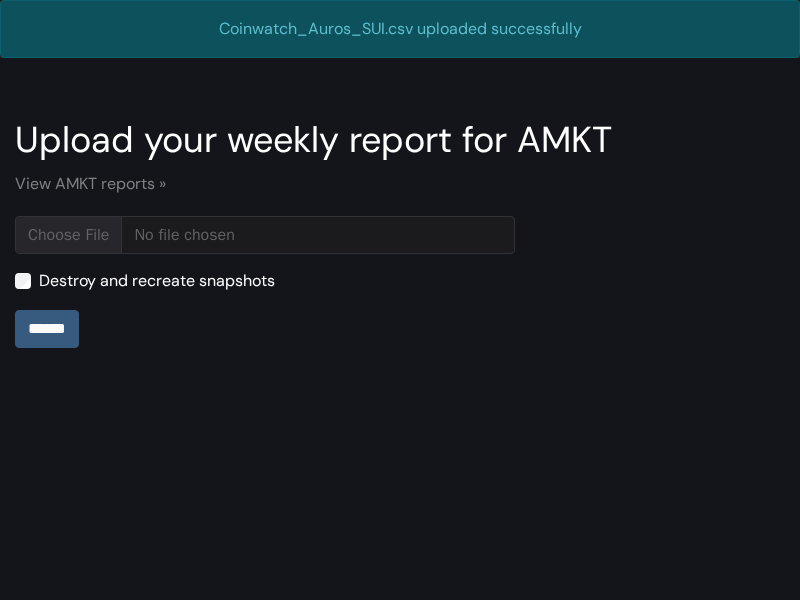 scroll, scrollTop: 0, scrollLeft: 0, axis: both 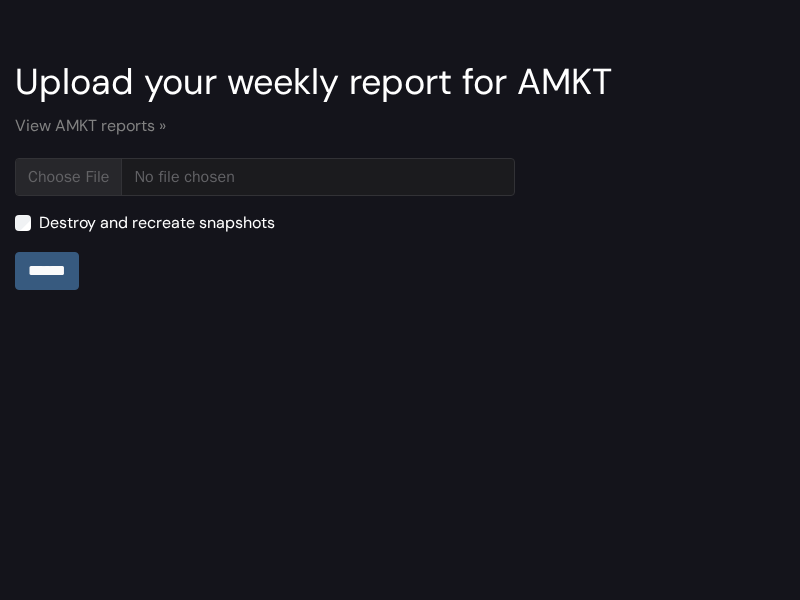 type on "**********" 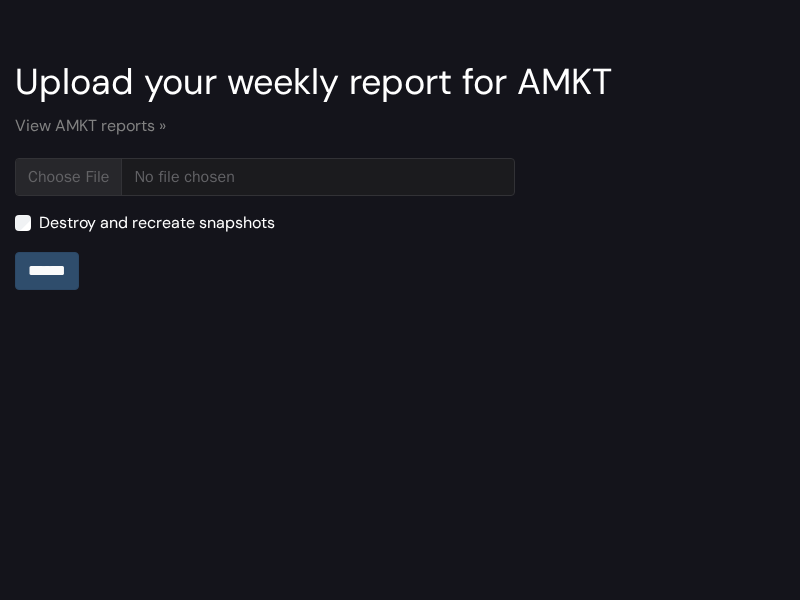 click on "******" at bounding box center [47, 271] 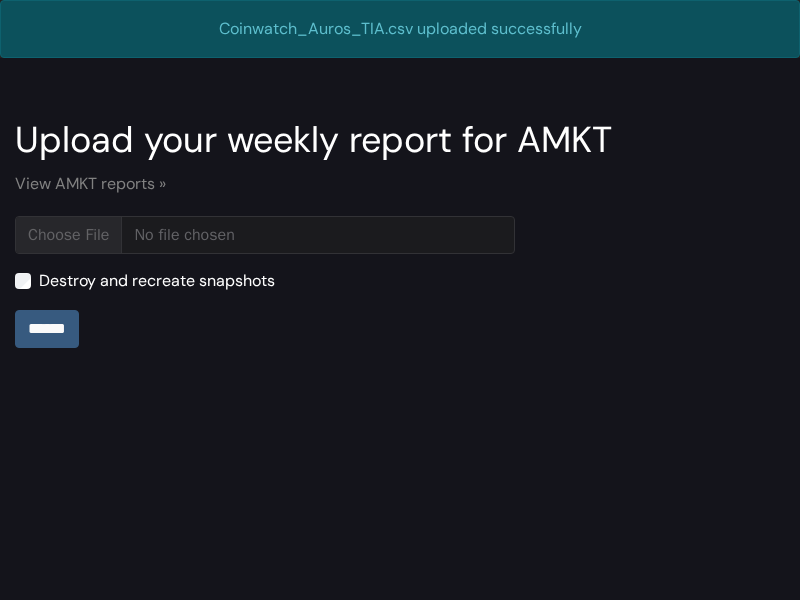 scroll, scrollTop: 0, scrollLeft: 0, axis: both 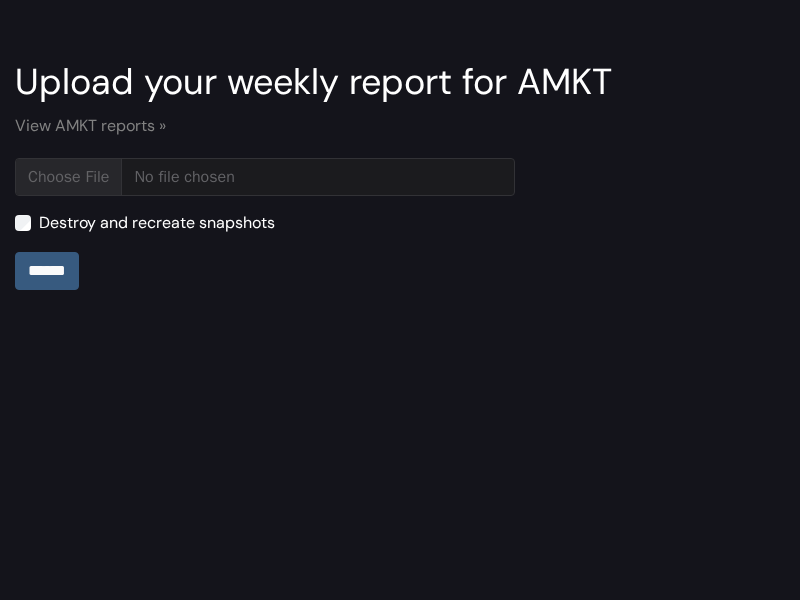 type on "**********" 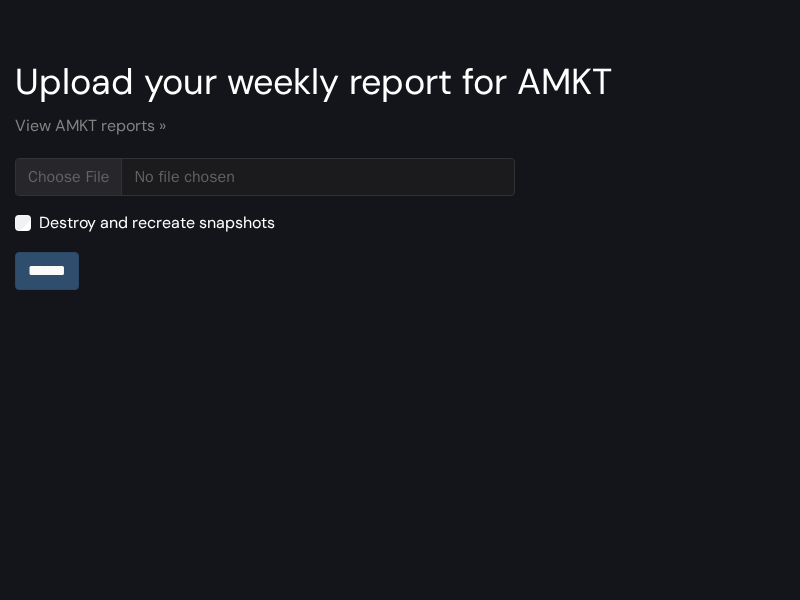 click on "******" at bounding box center (47, 271) 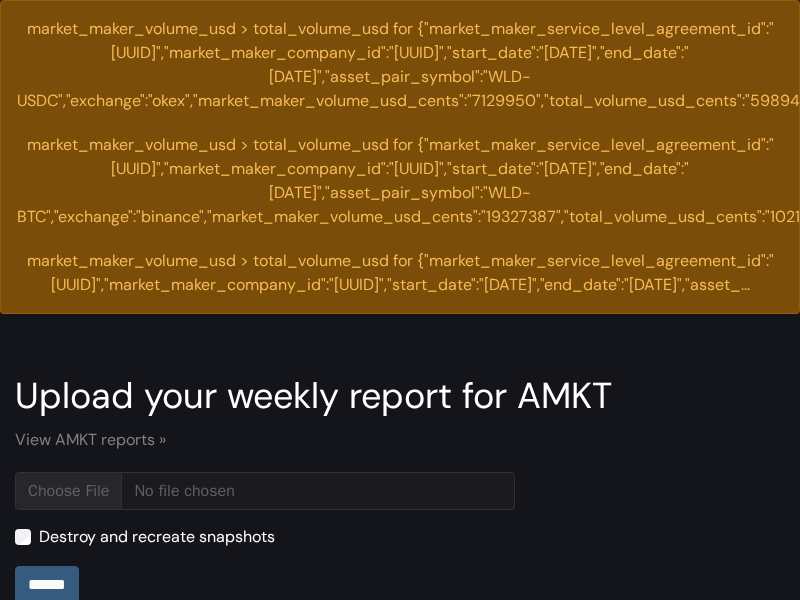 scroll, scrollTop: 0, scrollLeft: 0, axis: both 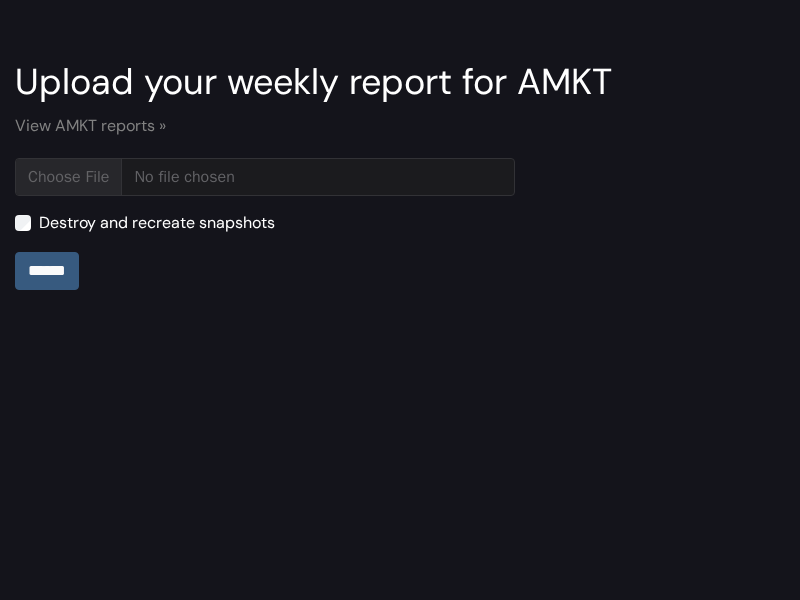 type on "**********" 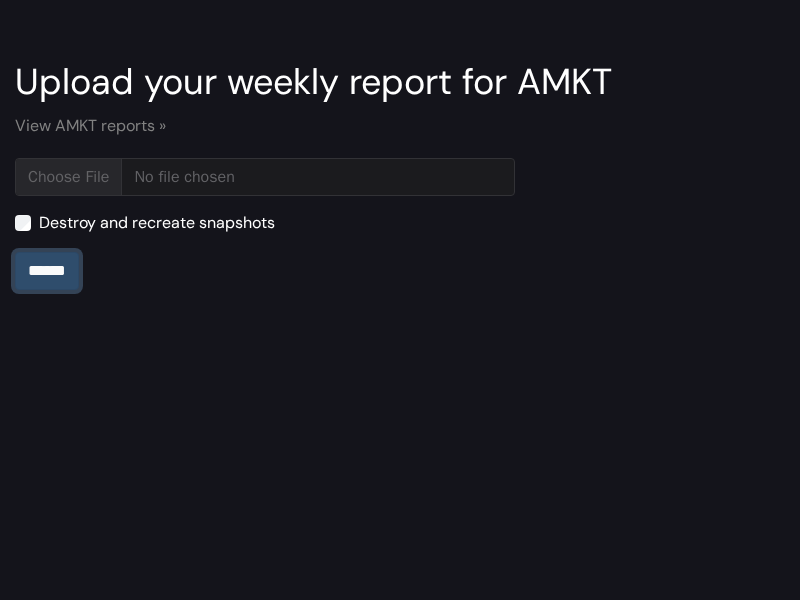 click on "******" at bounding box center [47, 271] 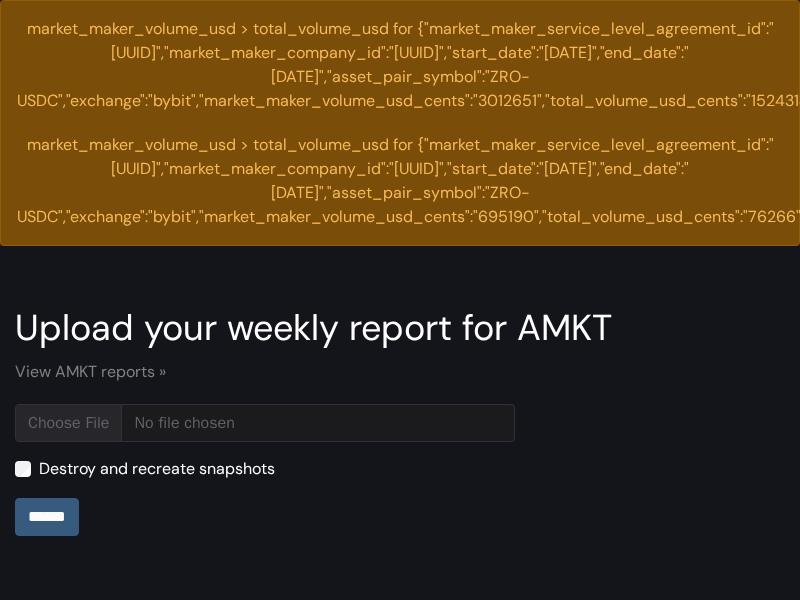 scroll, scrollTop: 0, scrollLeft: 0, axis: both 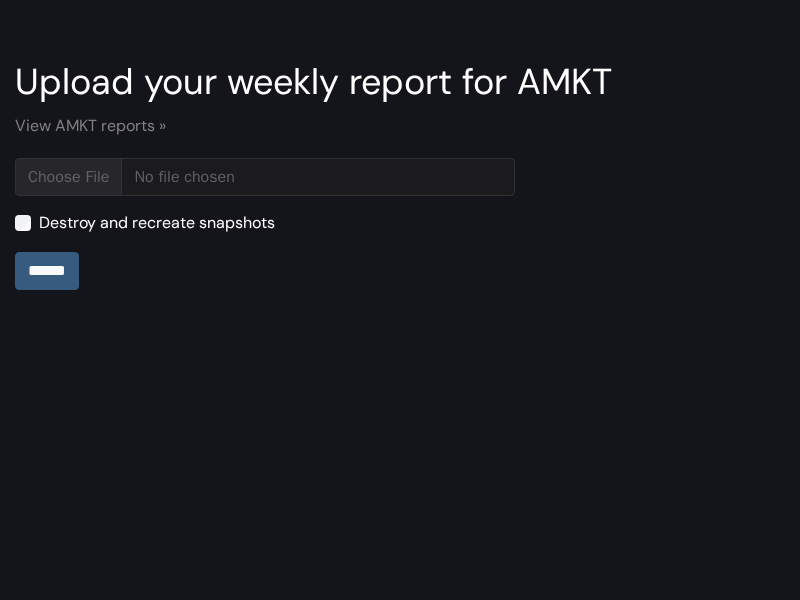 type on "**********" 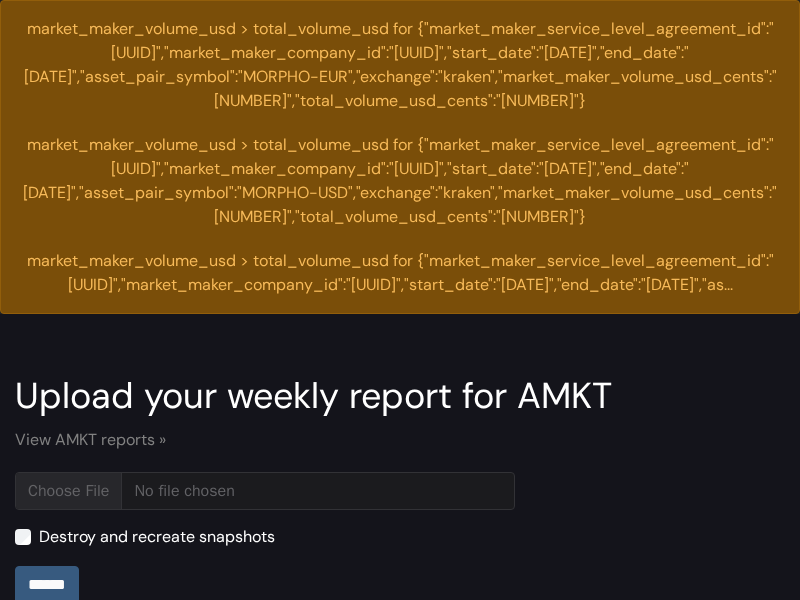 scroll, scrollTop: 0, scrollLeft: 0, axis: both 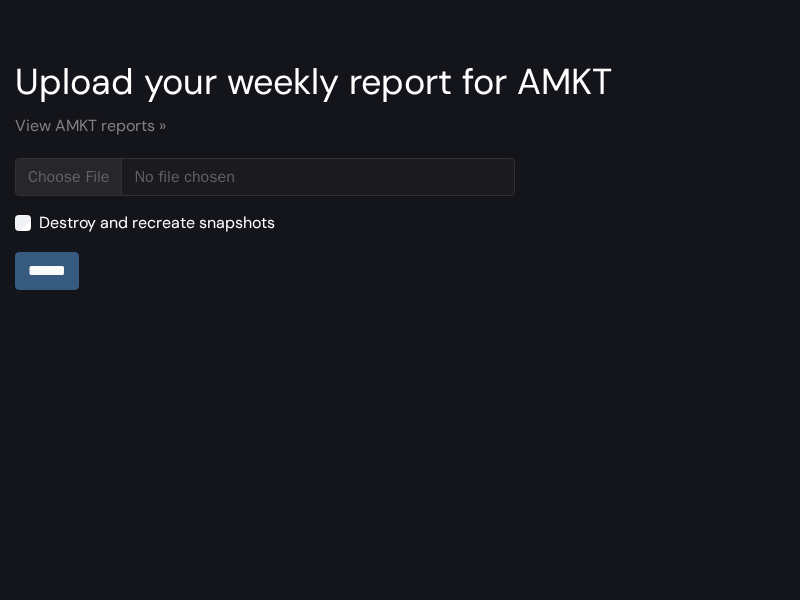 type on "**********" 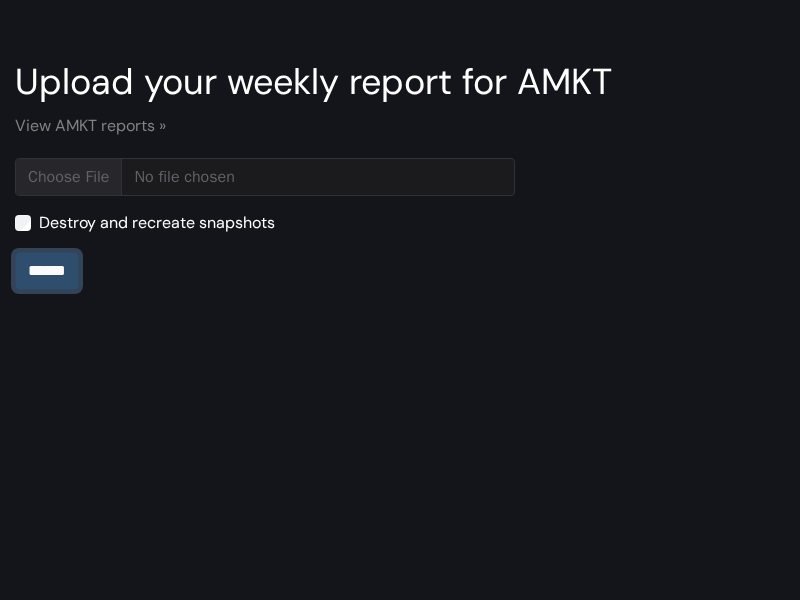 click on "******" at bounding box center [47, 271] 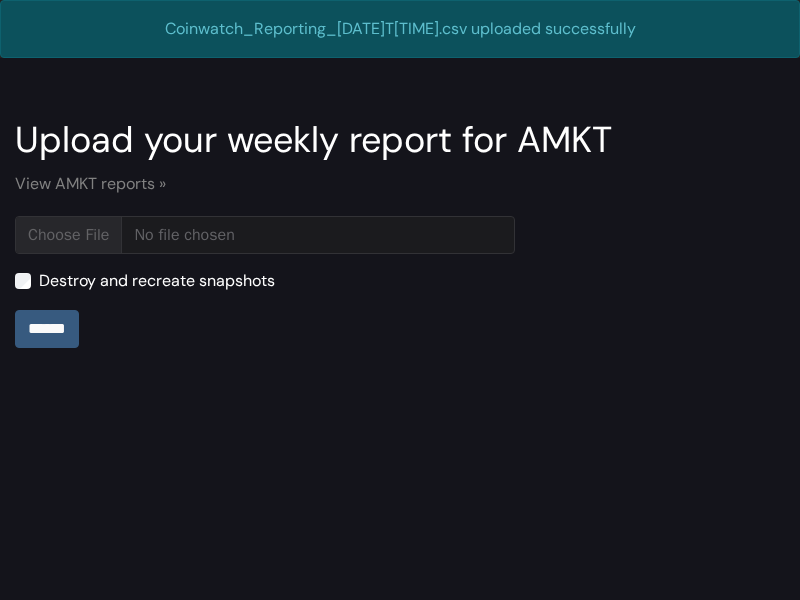 scroll, scrollTop: 0, scrollLeft: 0, axis: both 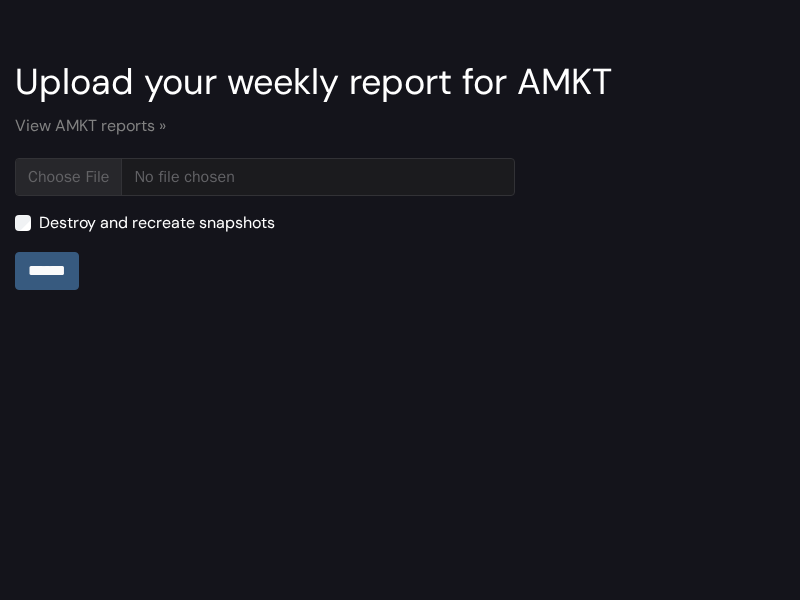 type on "**********" 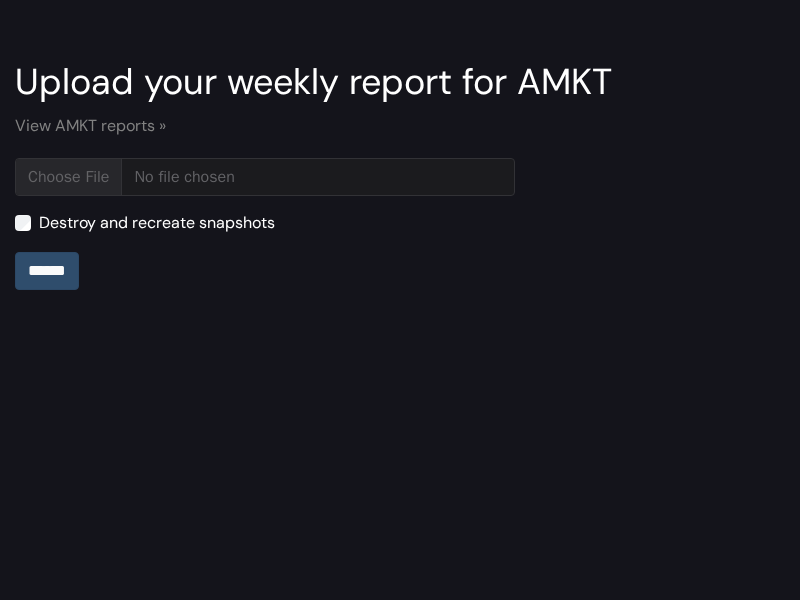click on "******" at bounding box center (47, 271) 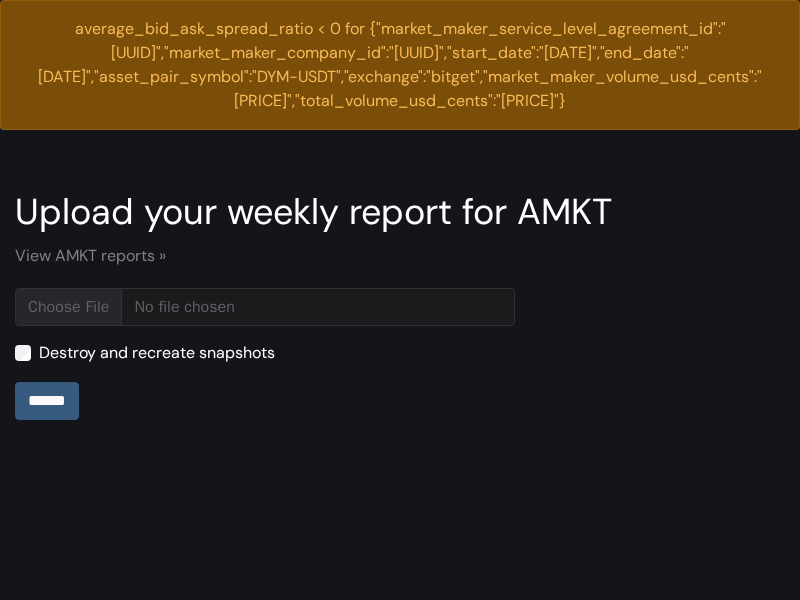 scroll, scrollTop: 0, scrollLeft: 0, axis: both 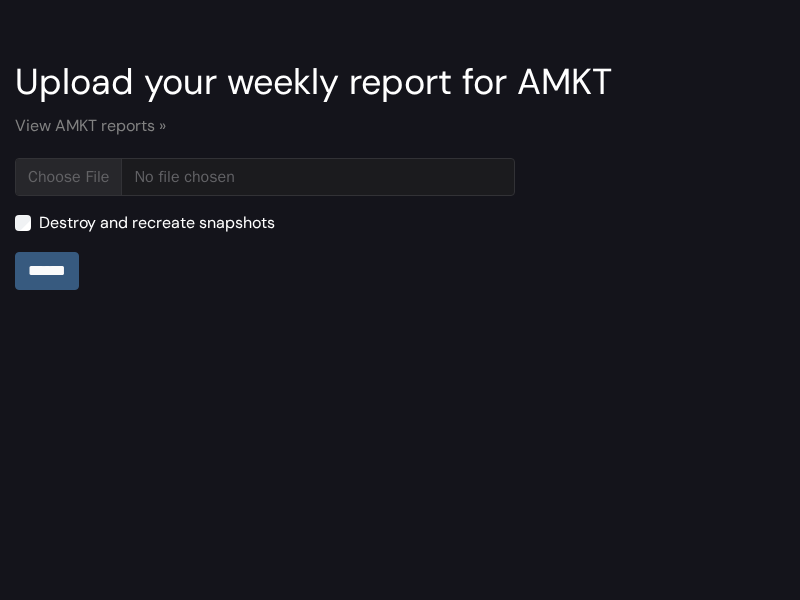 type on "**********" 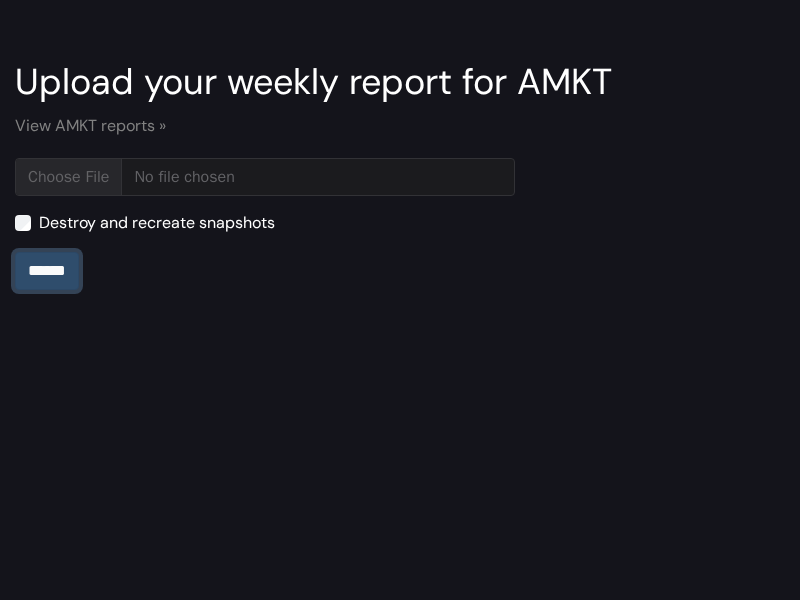 click on "******" at bounding box center (47, 271) 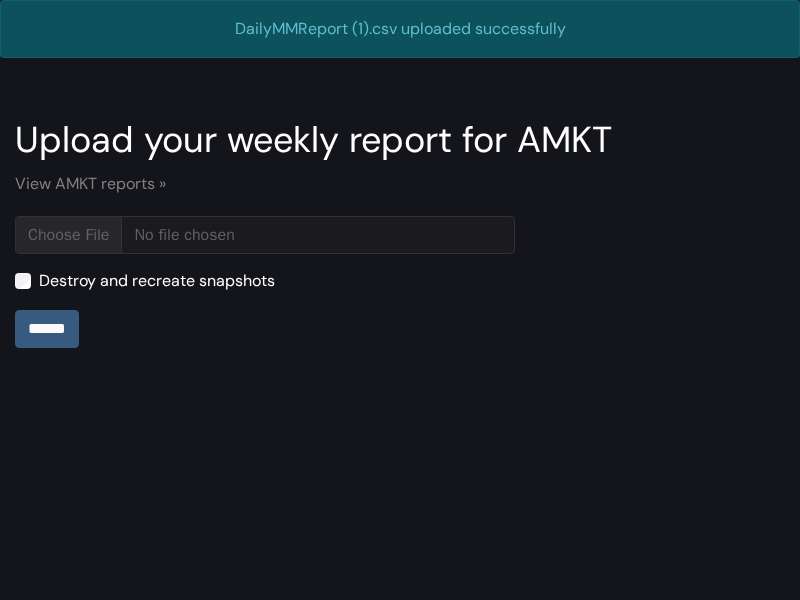 scroll, scrollTop: 0, scrollLeft: 0, axis: both 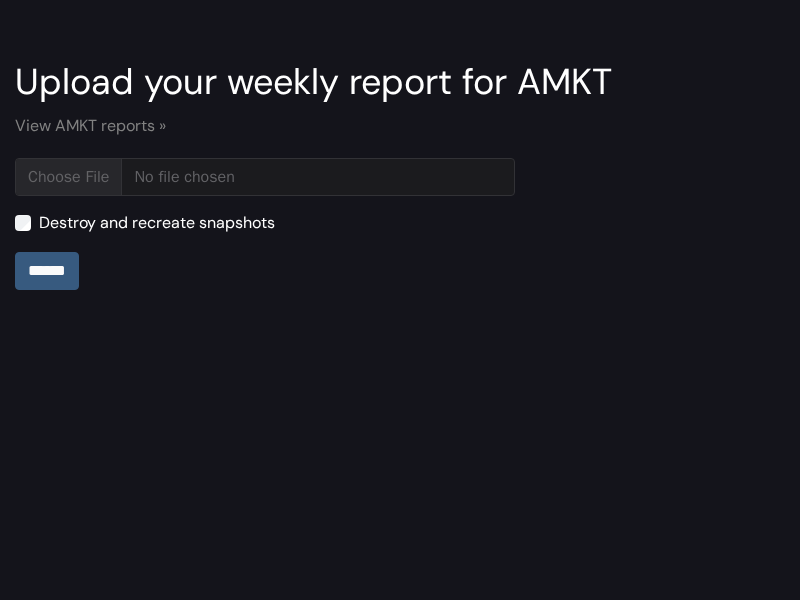 type on "**********" 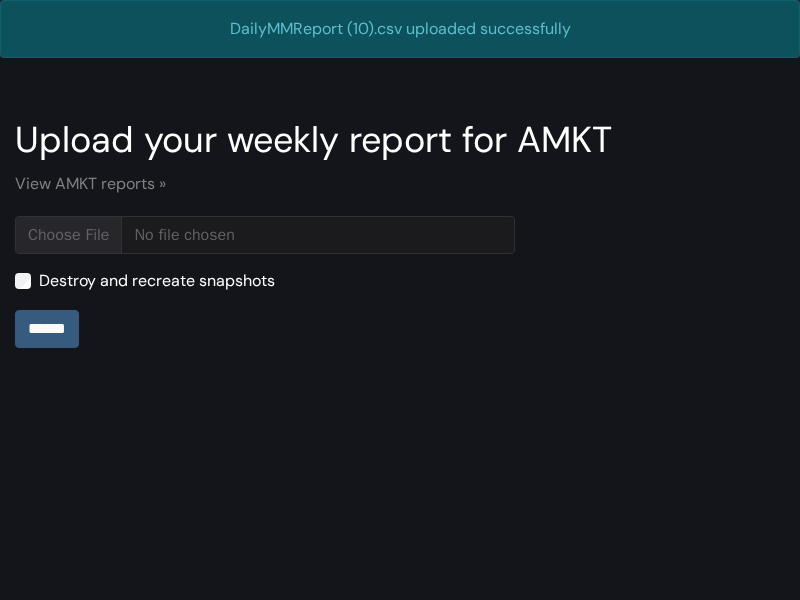 scroll, scrollTop: 0, scrollLeft: 0, axis: both 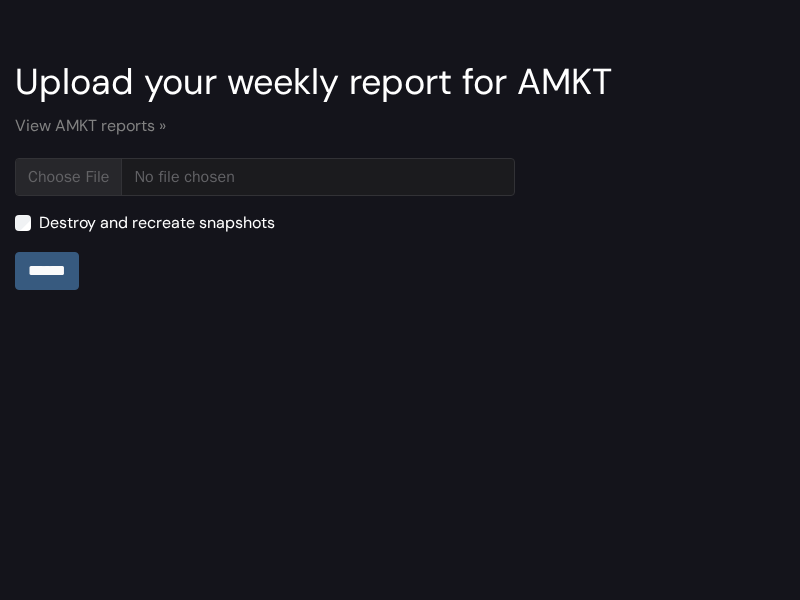 type on "**********" 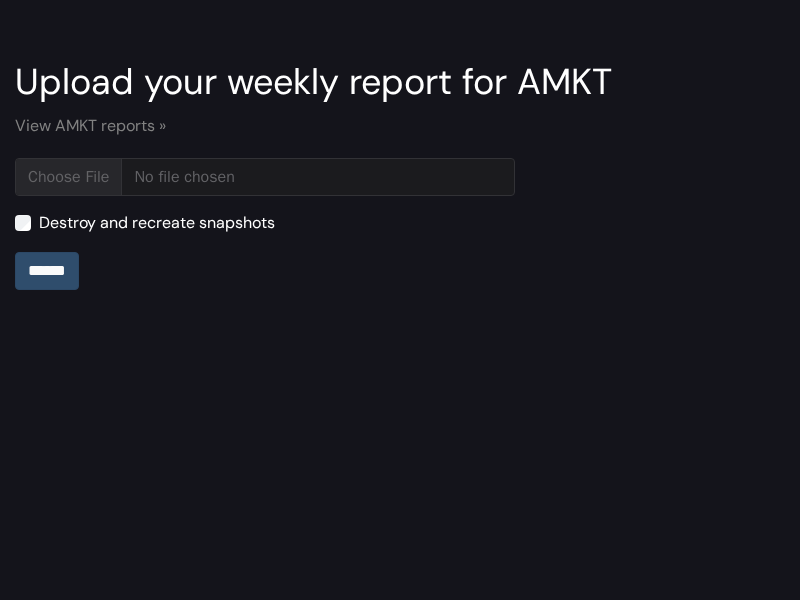 click on "******" at bounding box center [47, 271] 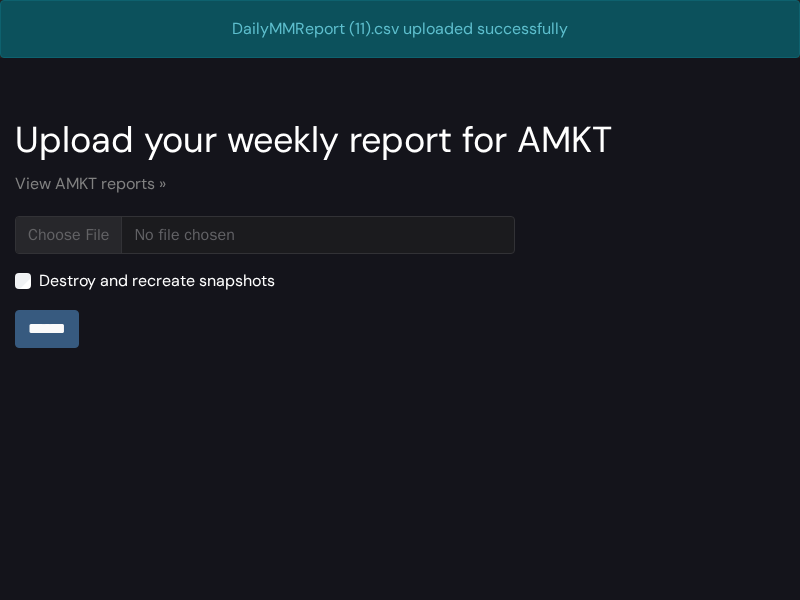 scroll, scrollTop: 0, scrollLeft: 0, axis: both 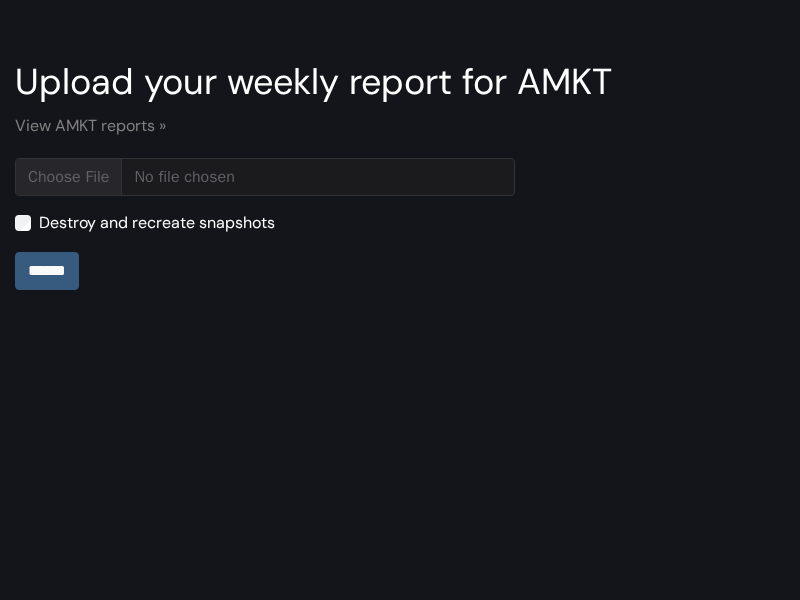 type on "**********" 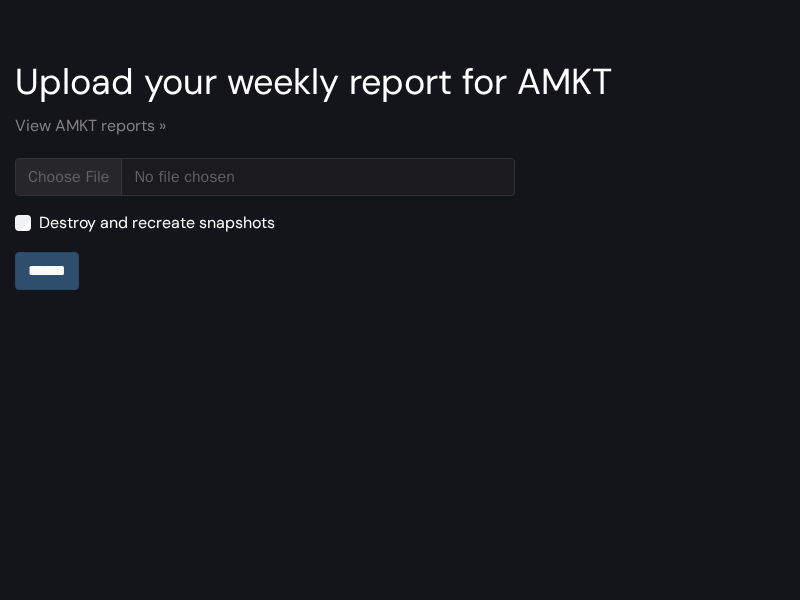 click on "******" at bounding box center (47, 271) 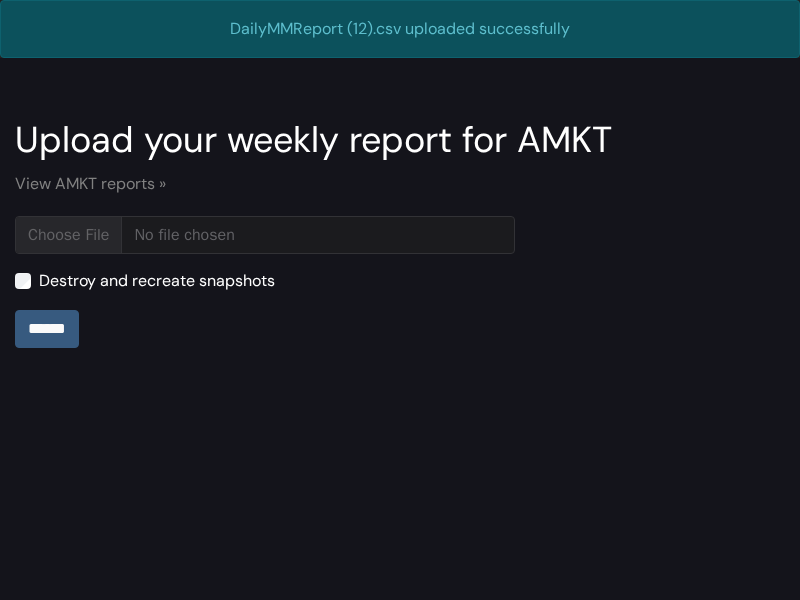 scroll, scrollTop: 0, scrollLeft: 0, axis: both 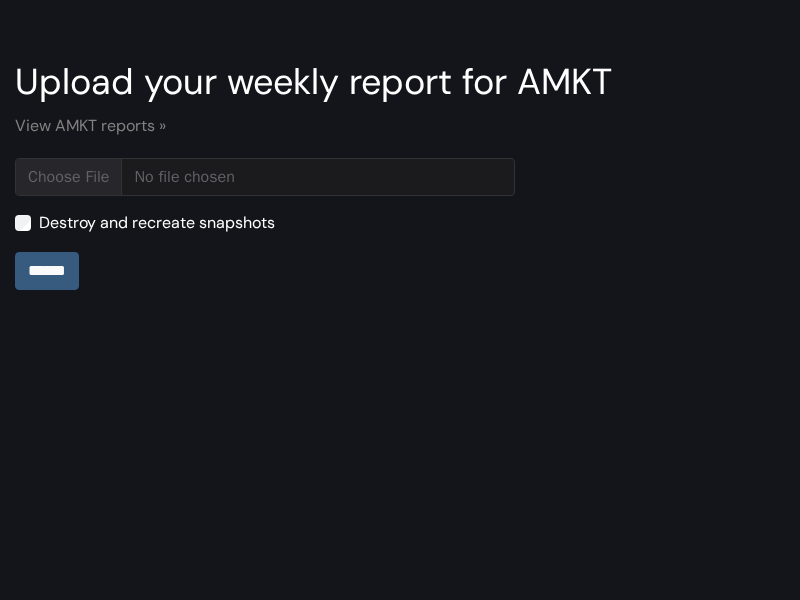 type on "**********" 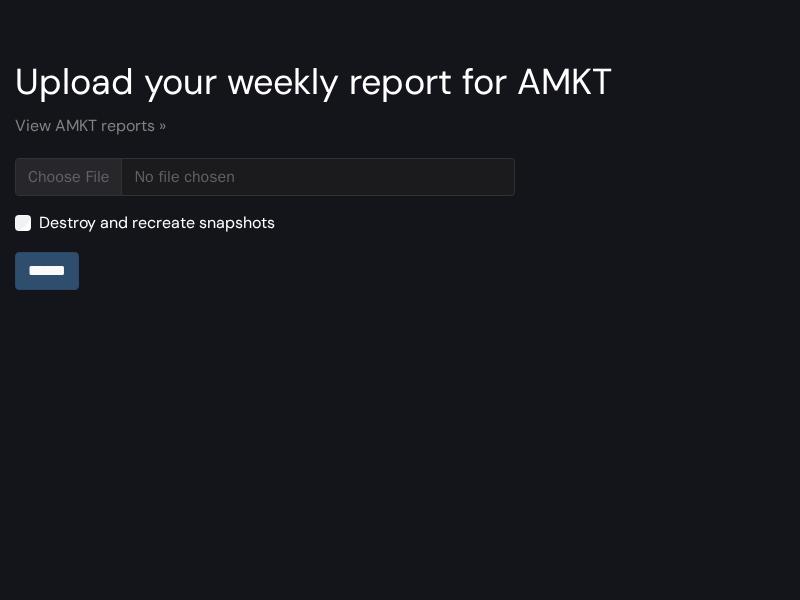 click on "******" at bounding box center (47, 271) 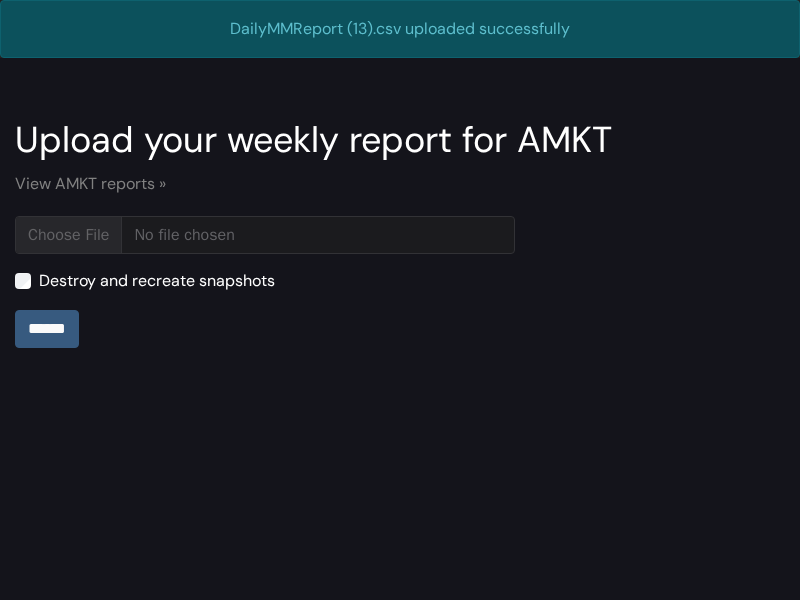 scroll, scrollTop: 0, scrollLeft: 0, axis: both 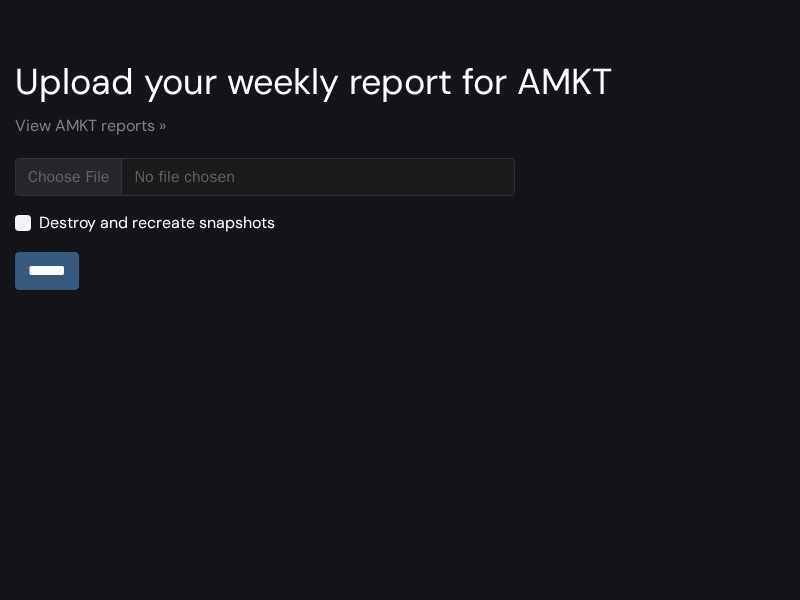 type on "**********" 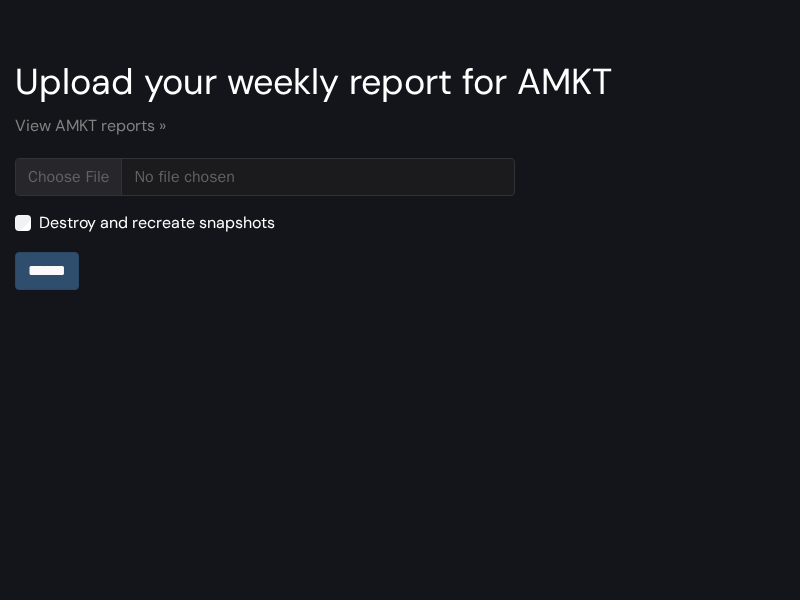 click on "******" at bounding box center (47, 271) 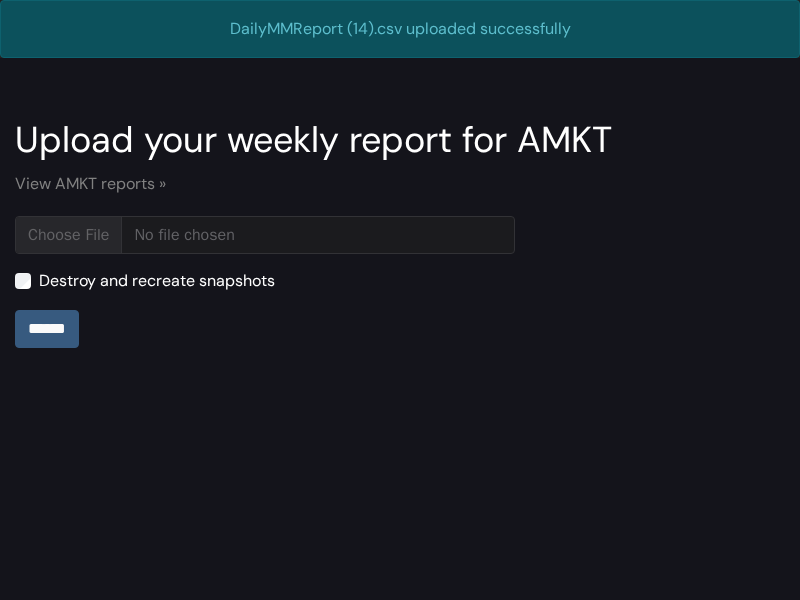 scroll, scrollTop: 0, scrollLeft: 0, axis: both 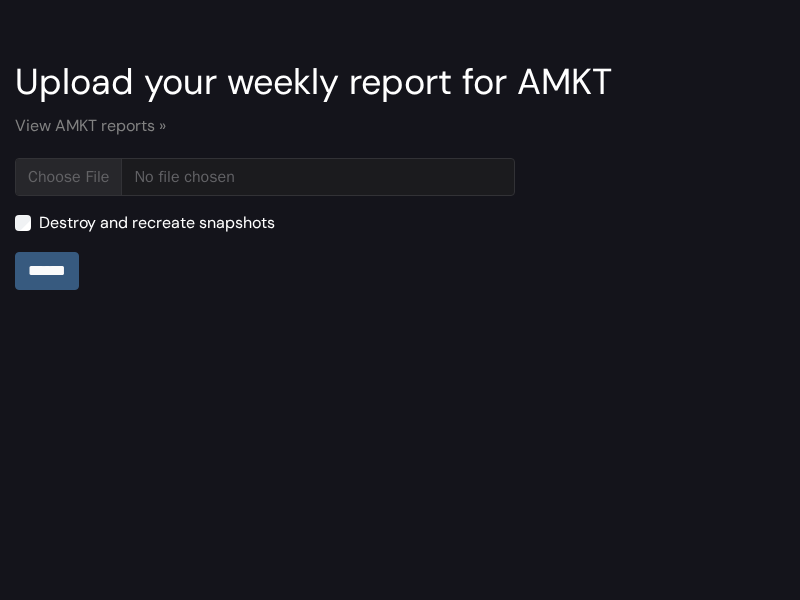 type on "**********" 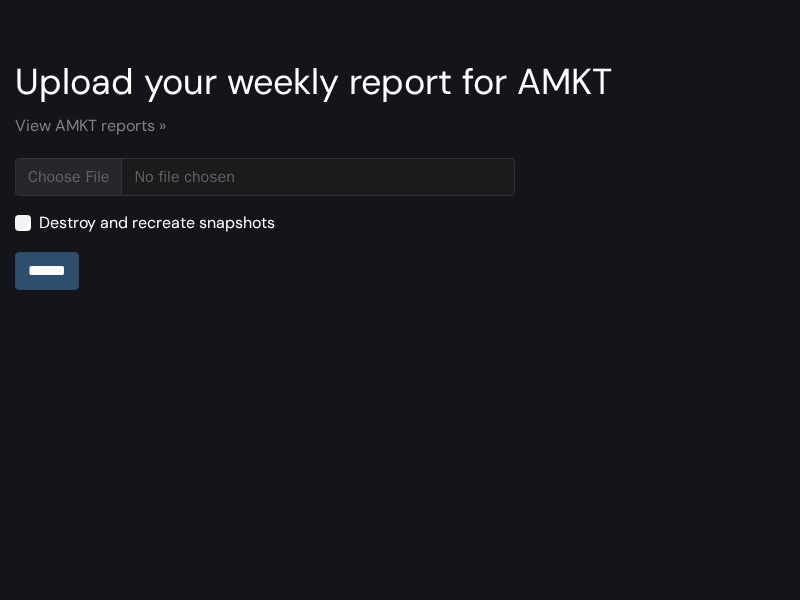 click on "******" at bounding box center [47, 271] 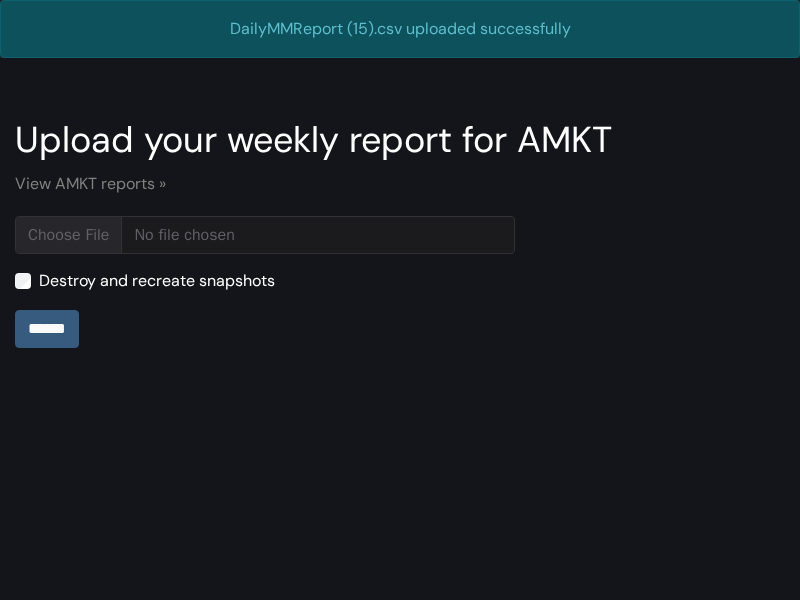 scroll, scrollTop: 0, scrollLeft: 0, axis: both 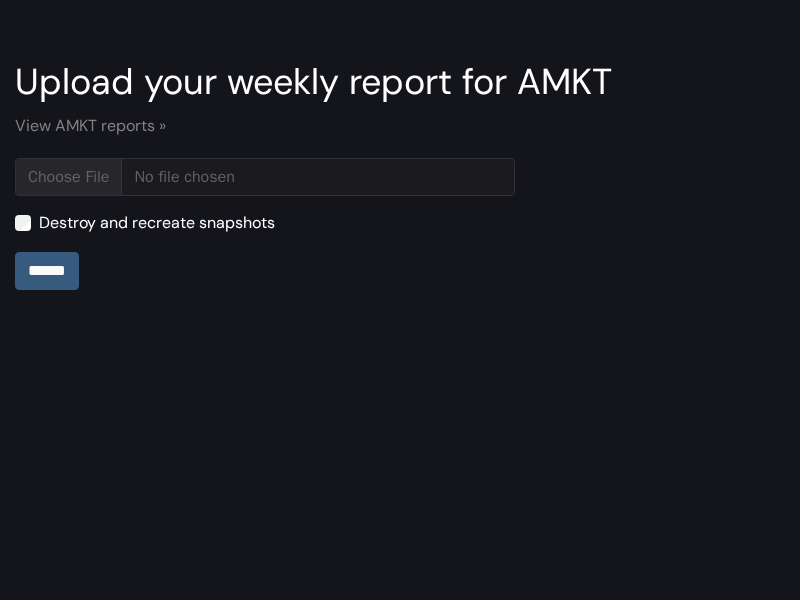 type on "**********" 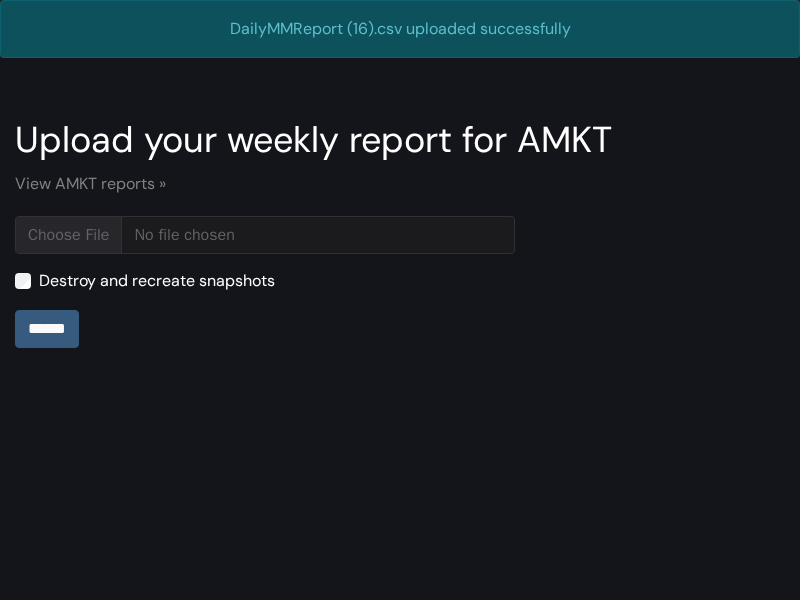 scroll, scrollTop: 0, scrollLeft: 0, axis: both 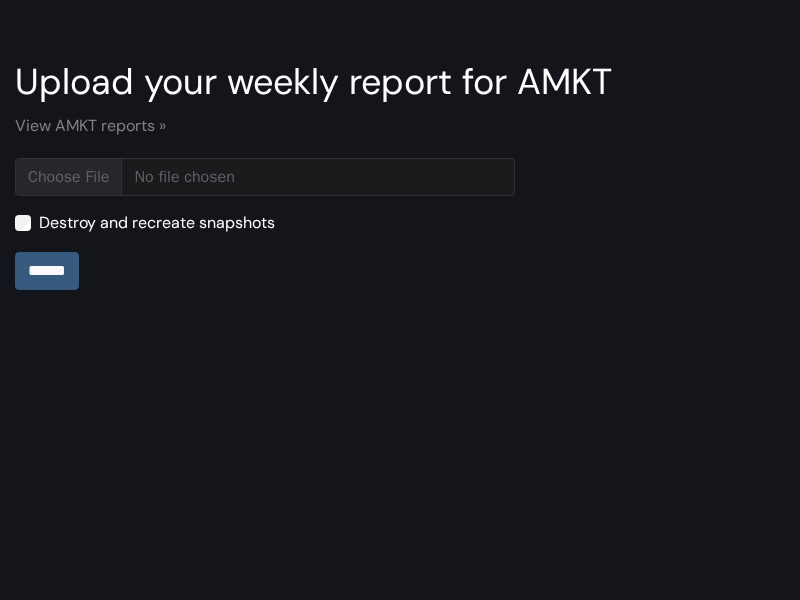 type on "**********" 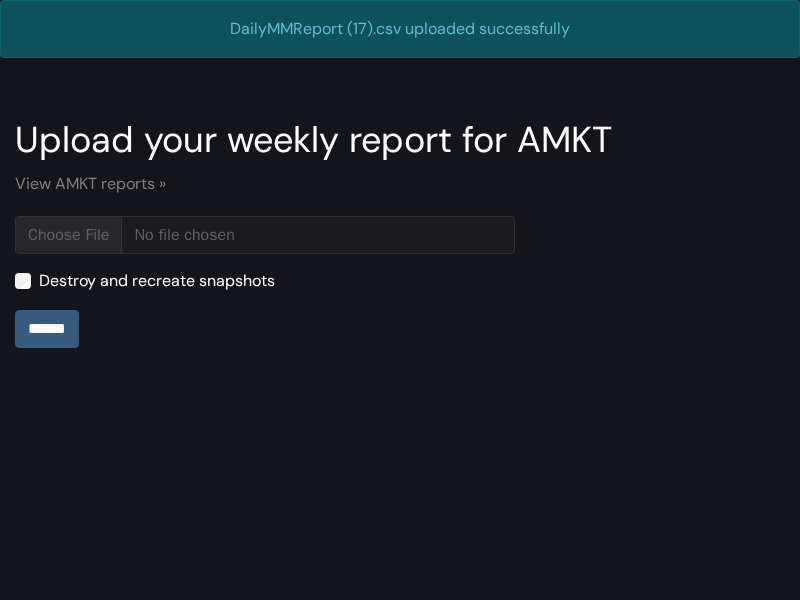 scroll, scrollTop: 0, scrollLeft: 0, axis: both 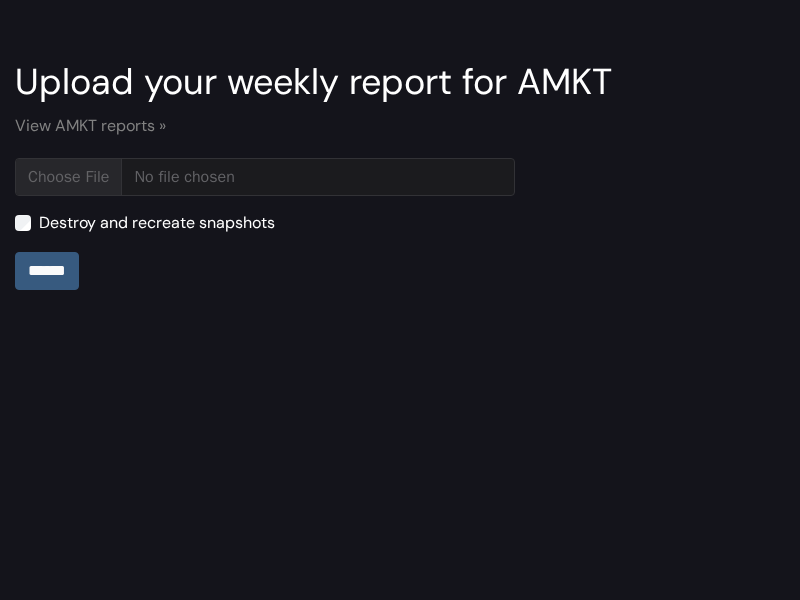 type on "**********" 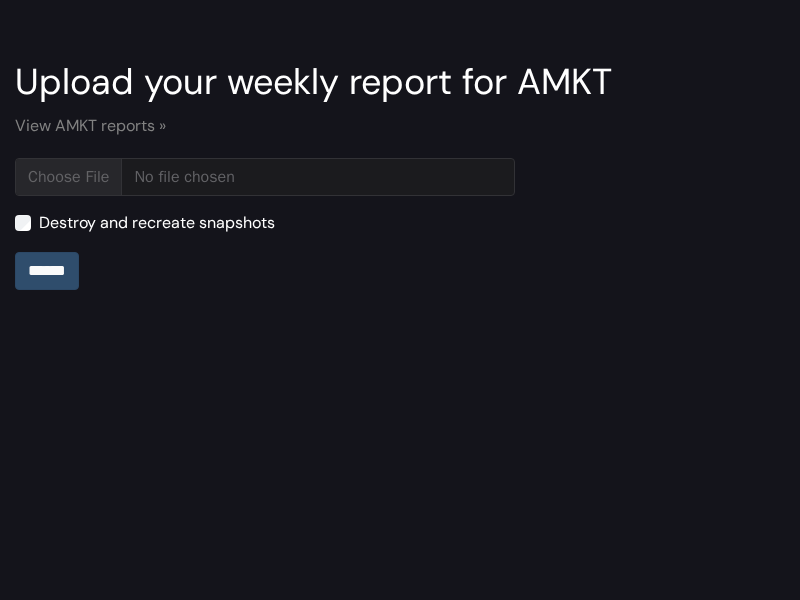click on "******" at bounding box center (47, 271) 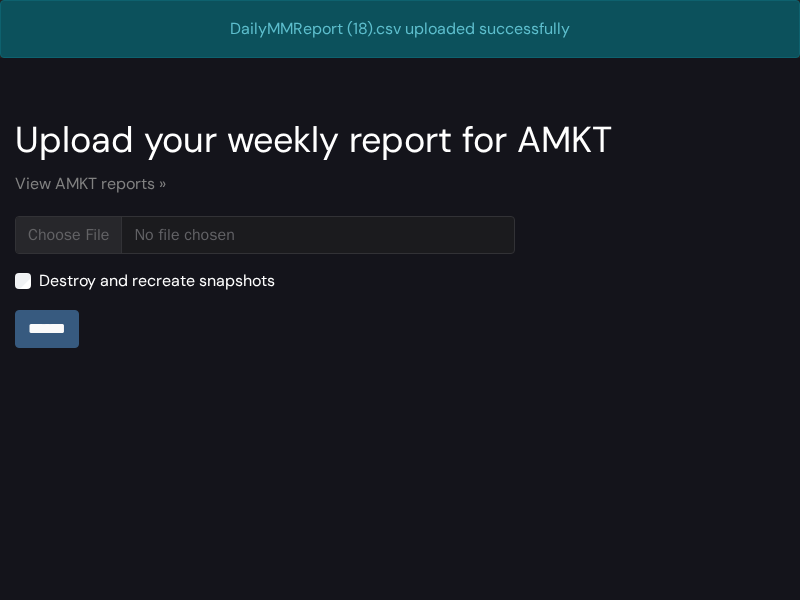 scroll, scrollTop: 0, scrollLeft: 0, axis: both 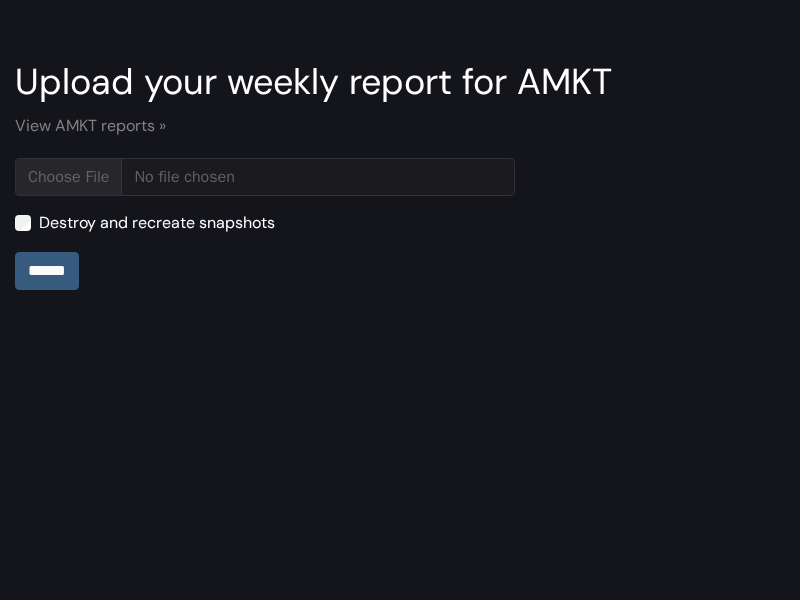 type on "**********" 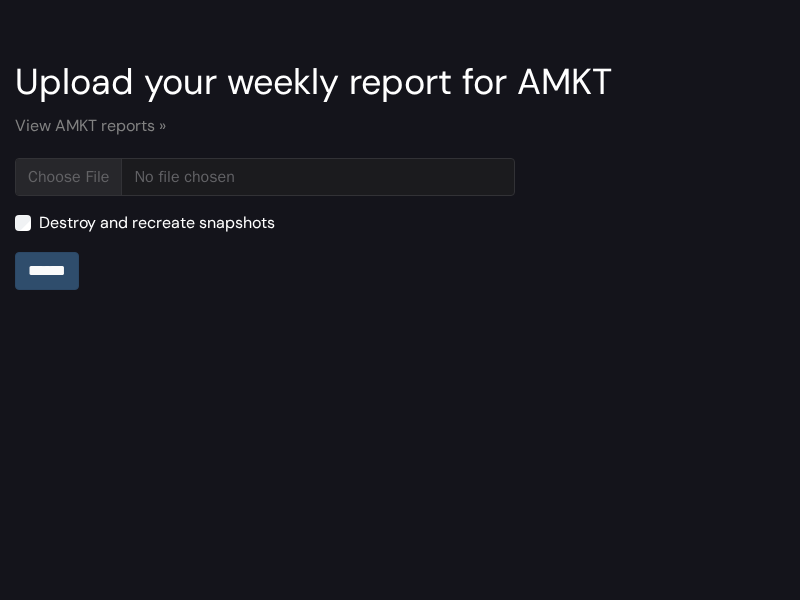 click on "******" at bounding box center (47, 271) 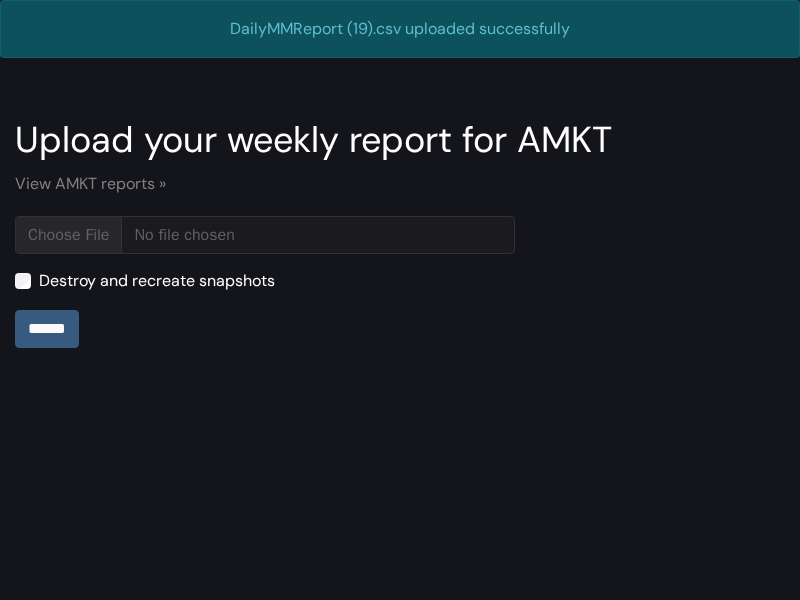 scroll, scrollTop: 0, scrollLeft: 0, axis: both 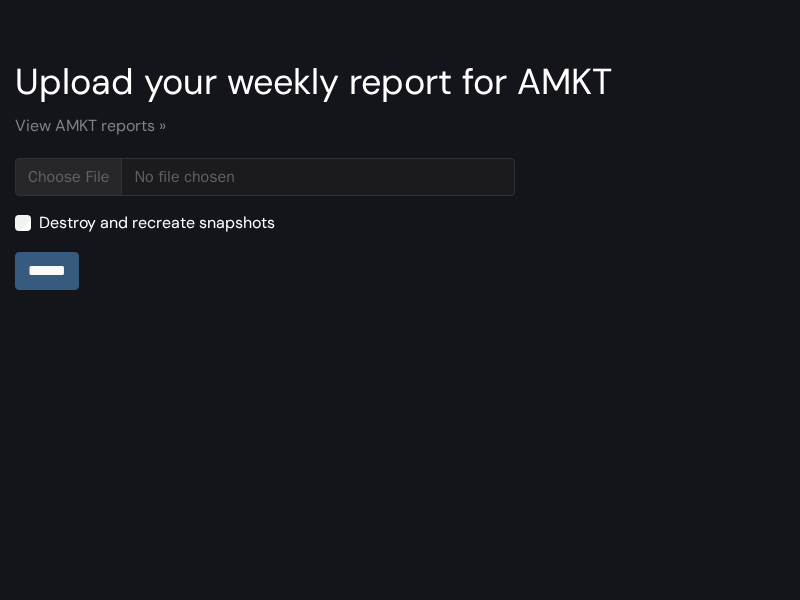 type on "**********" 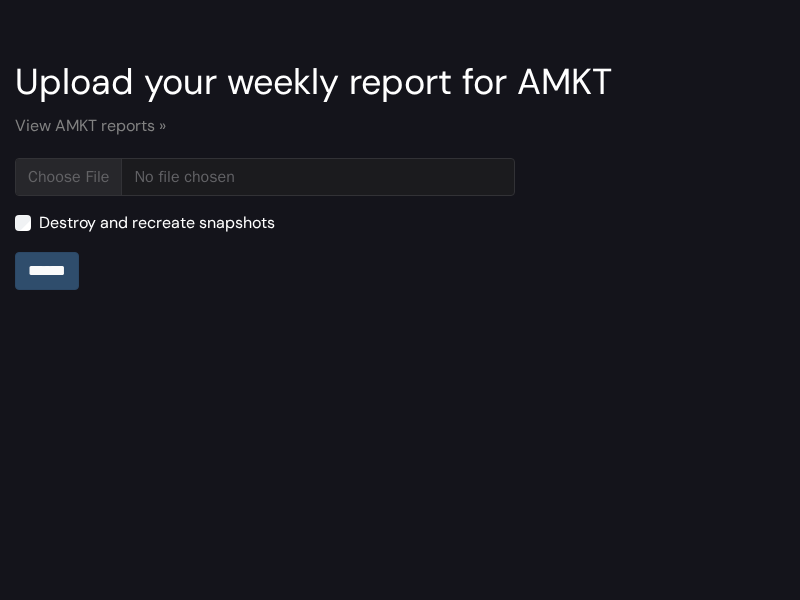 click on "******" at bounding box center (47, 271) 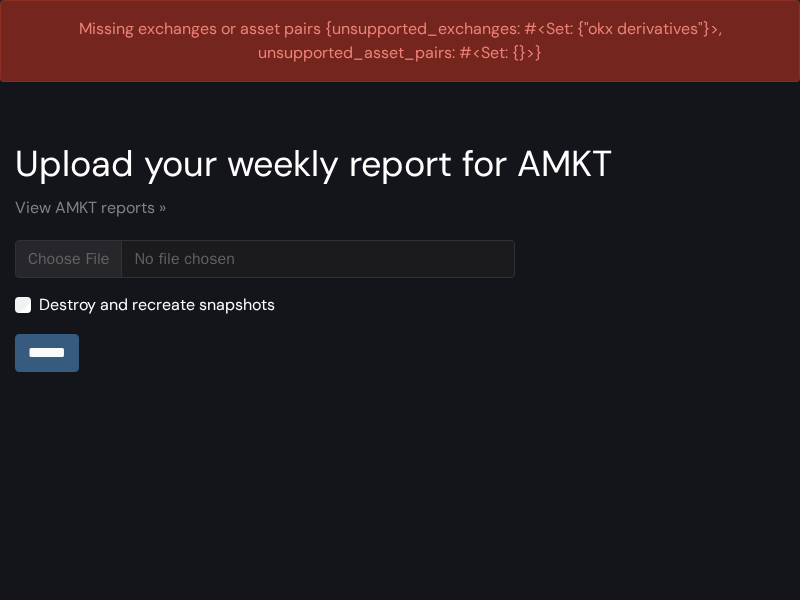 scroll, scrollTop: 0, scrollLeft: 0, axis: both 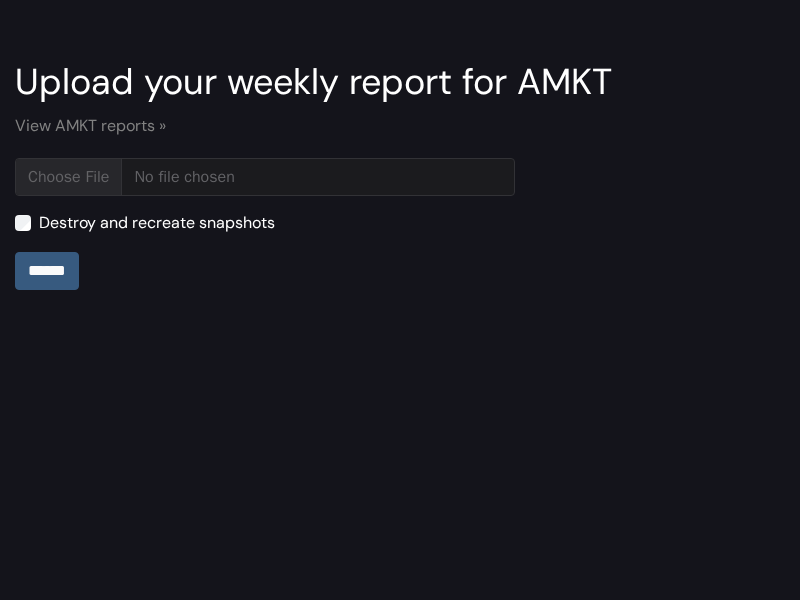 type on "**********" 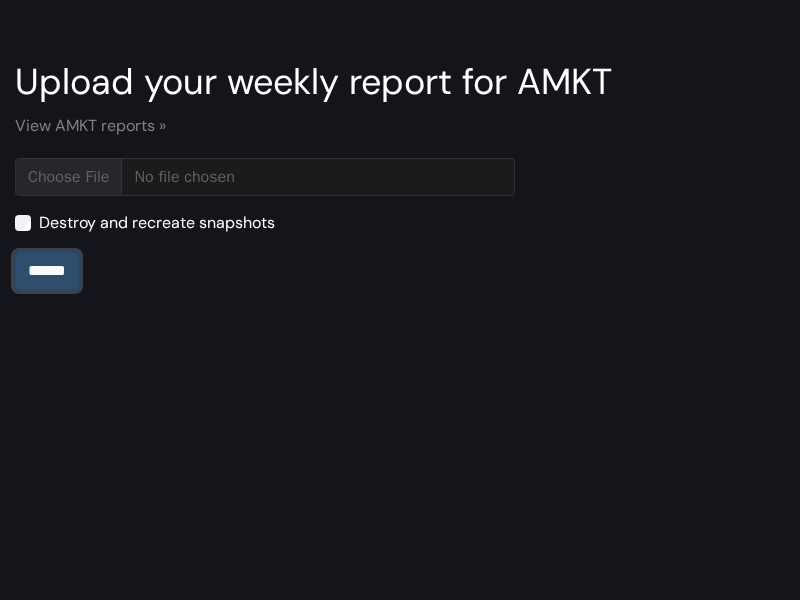 click on "******" at bounding box center (47, 271) 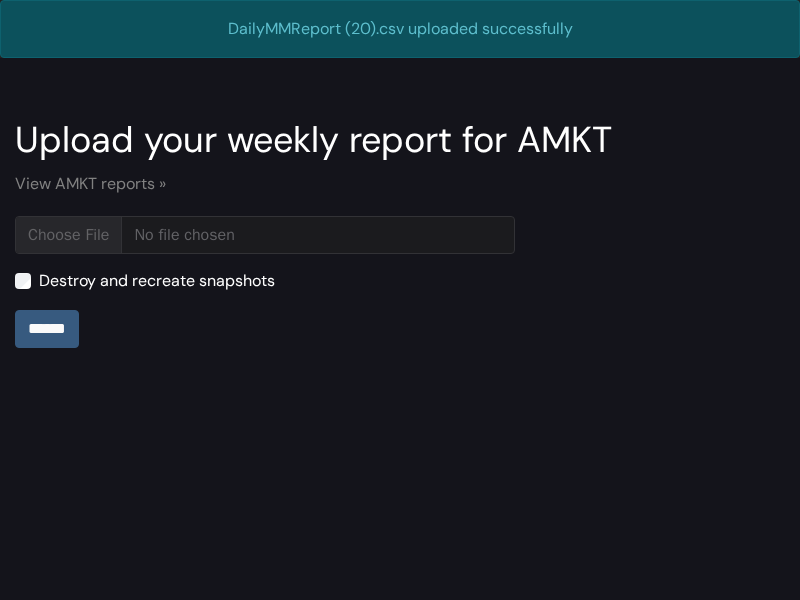 scroll, scrollTop: 0, scrollLeft: 0, axis: both 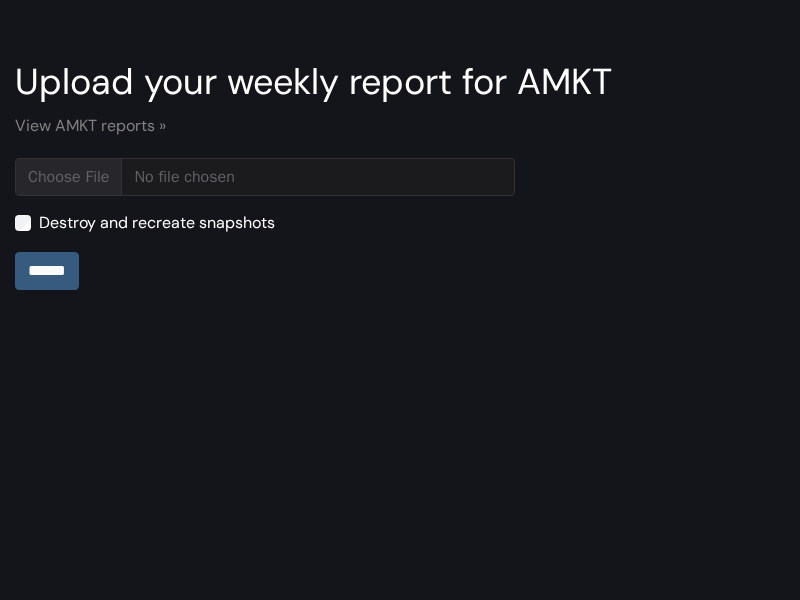 type on "**********" 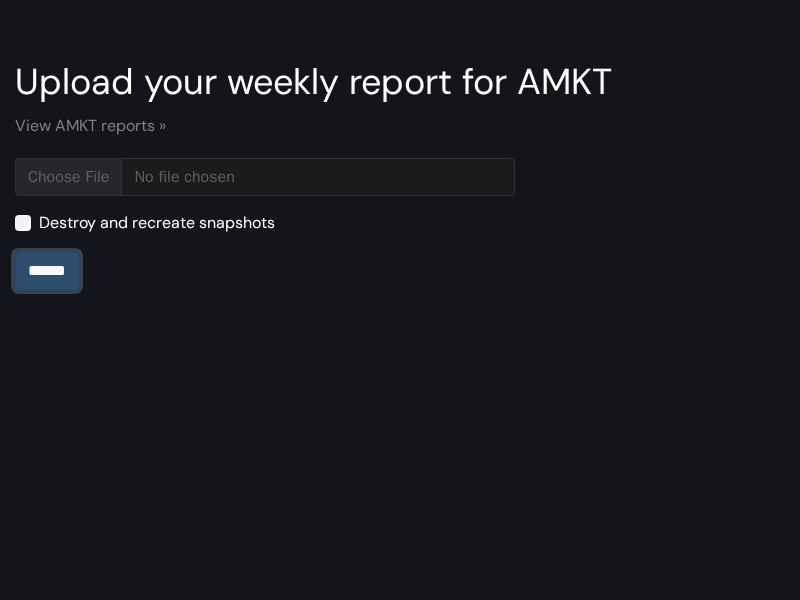 click on "******" at bounding box center [47, 271] 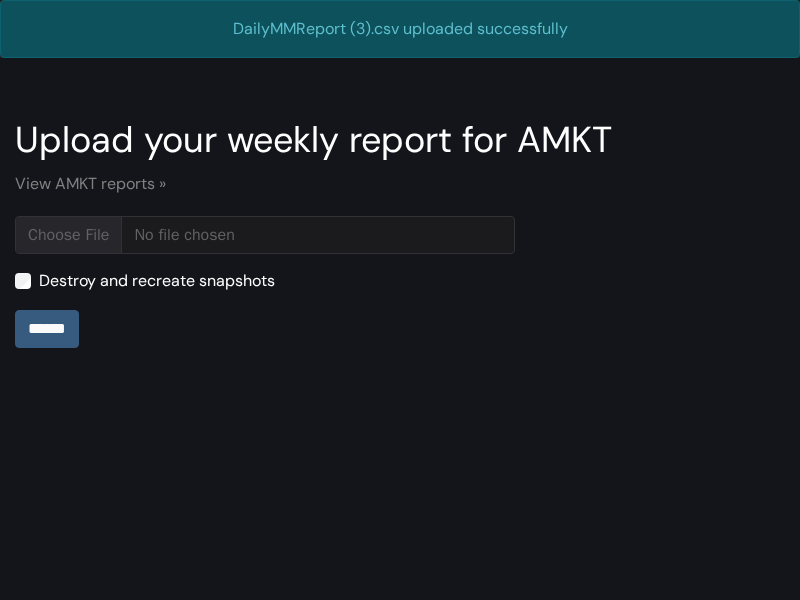 scroll, scrollTop: 0, scrollLeft: 0, axis: both 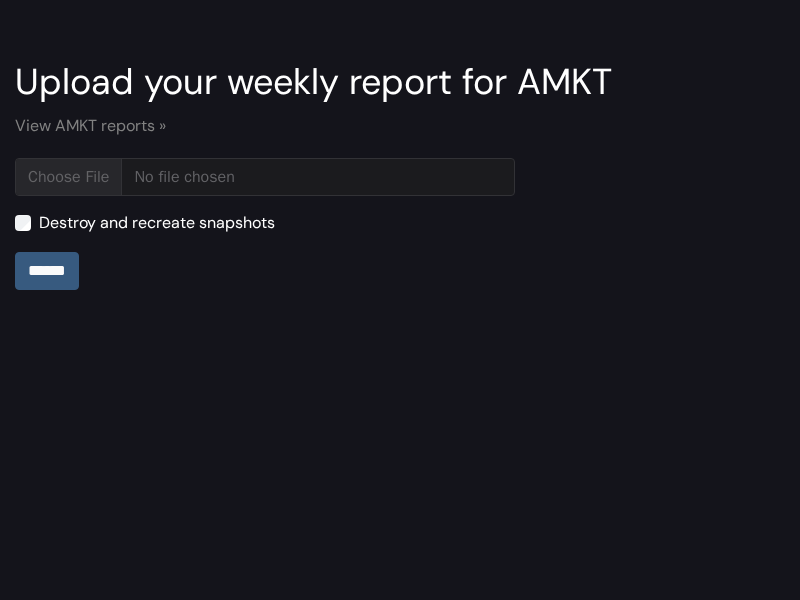 type on "**********" 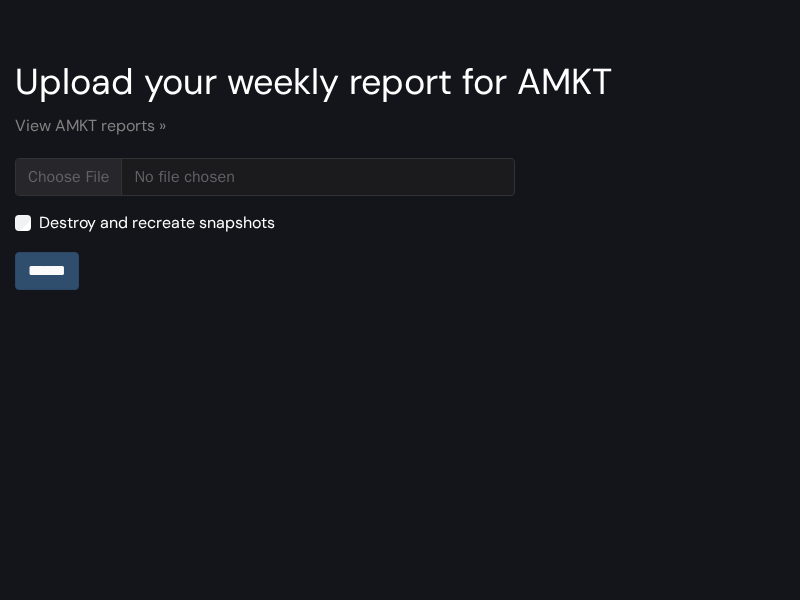 click on "******" at bounding box center (47, 271) 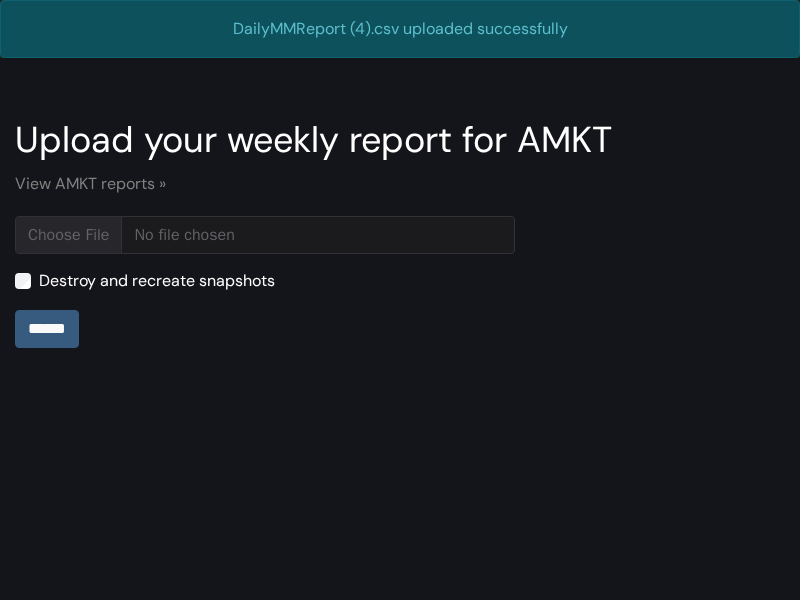 scroll, scrollTop: 0, scrollLeft: 0, axis: both 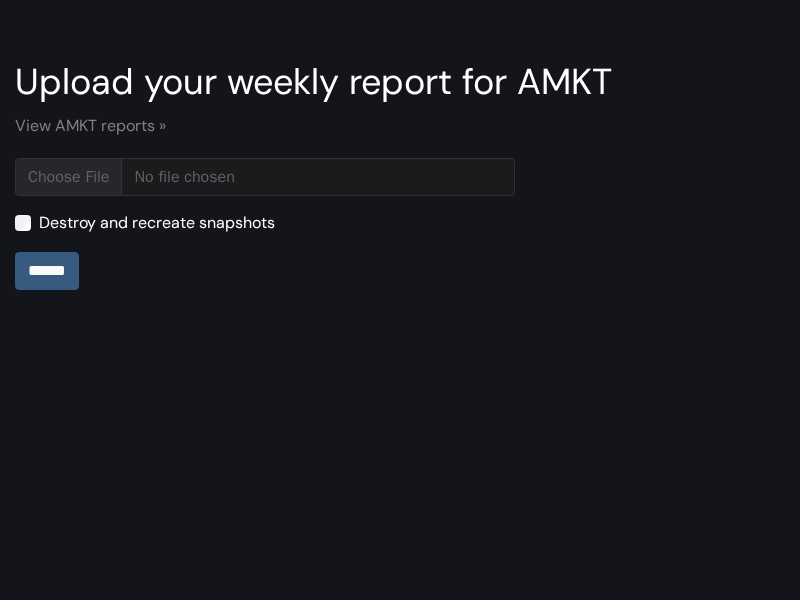 type on "**********" 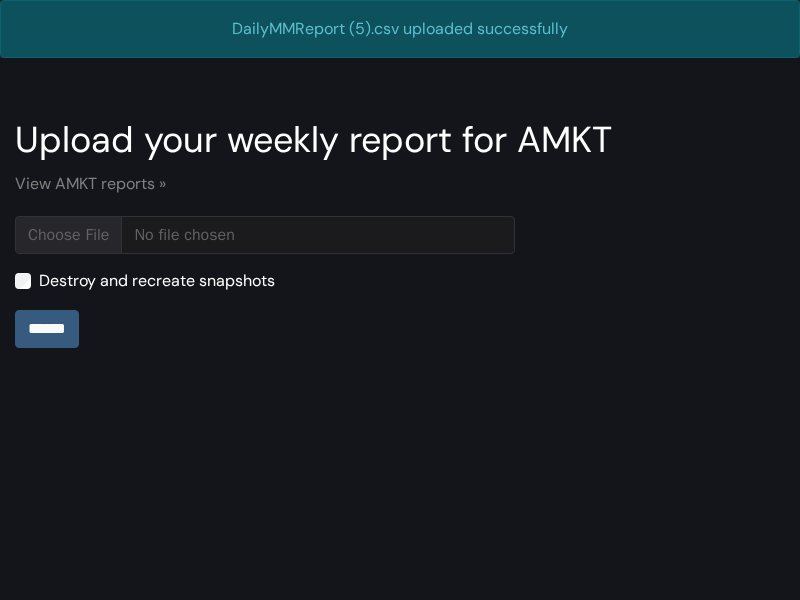 scroll, scrollTop: 0, scrollLeft: 0, axis: both 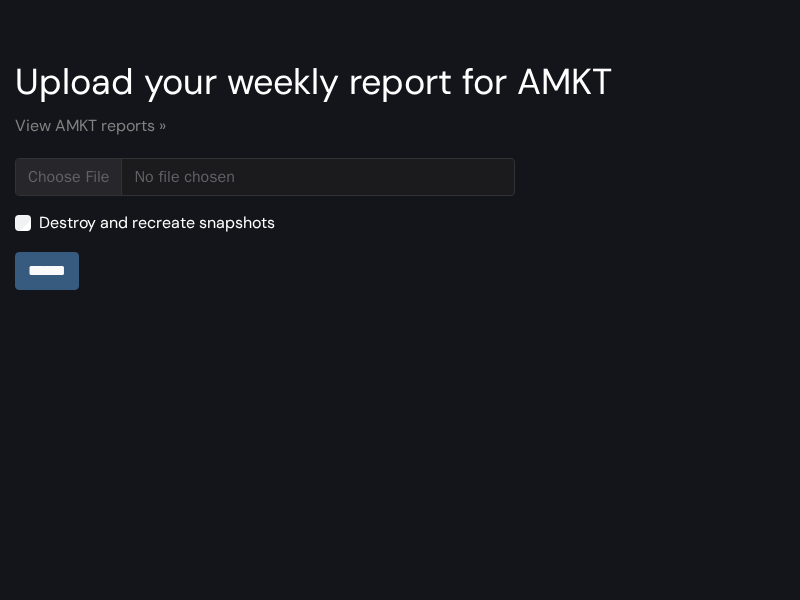 type on "**********" 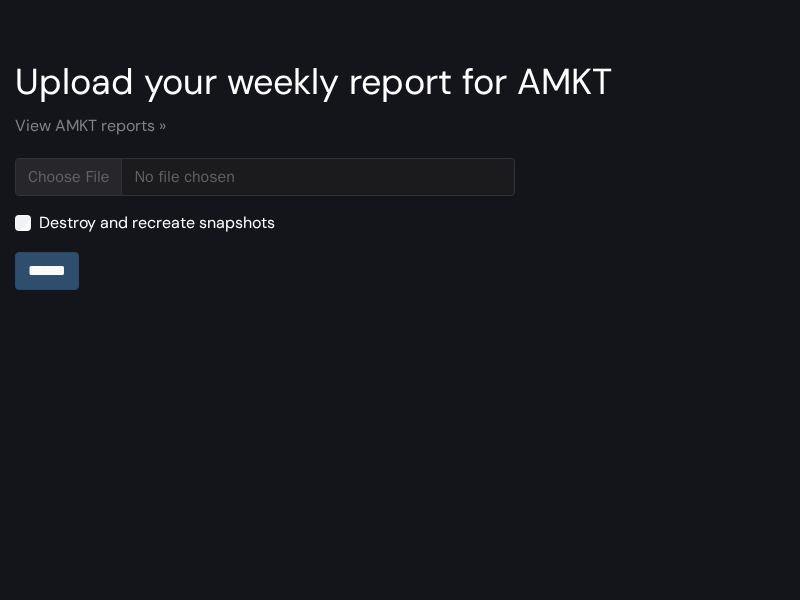click on "******" at bounding box center (47, 271) 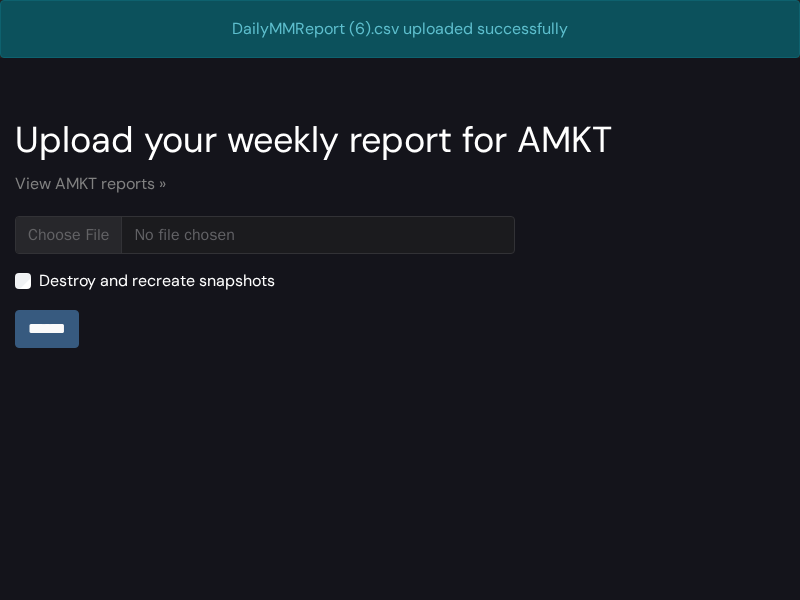 scroll, scrollTop: 0, scrollLeft: 0, axis: both 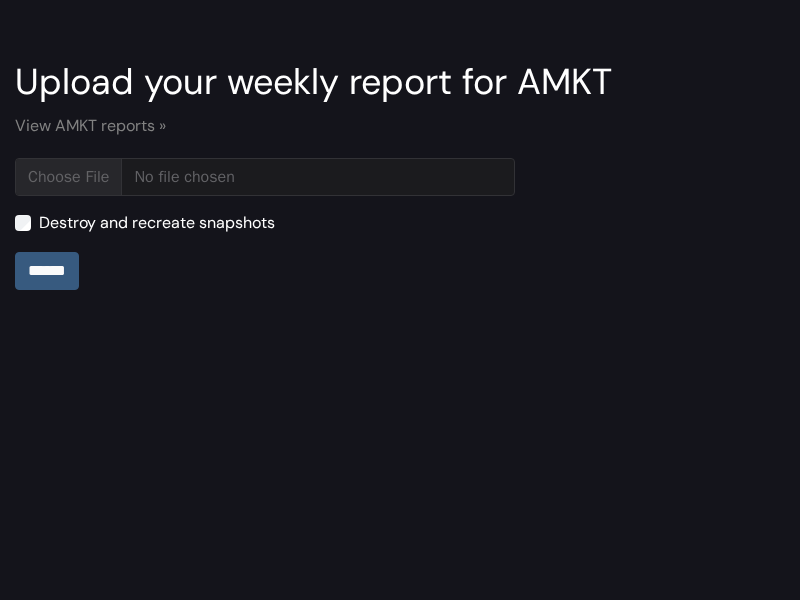 type on "**********" 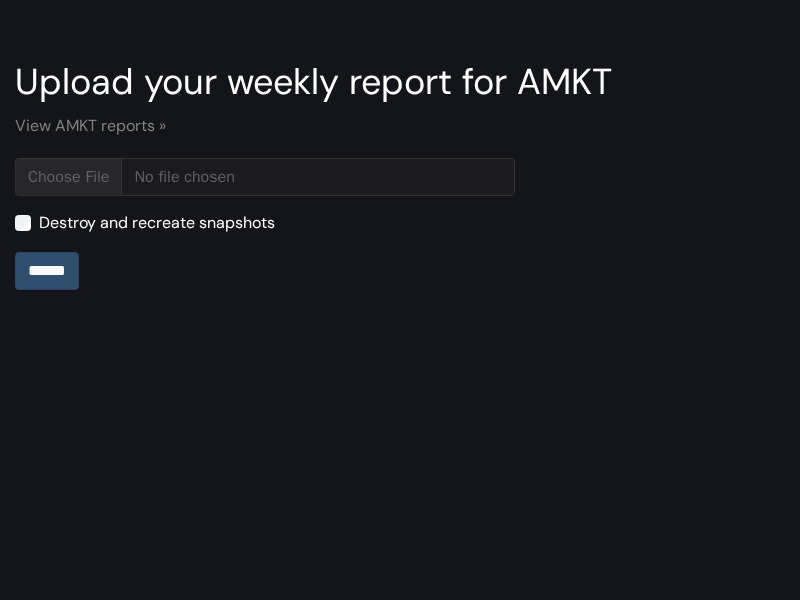 click on "******" at bounding box center (47, 271) 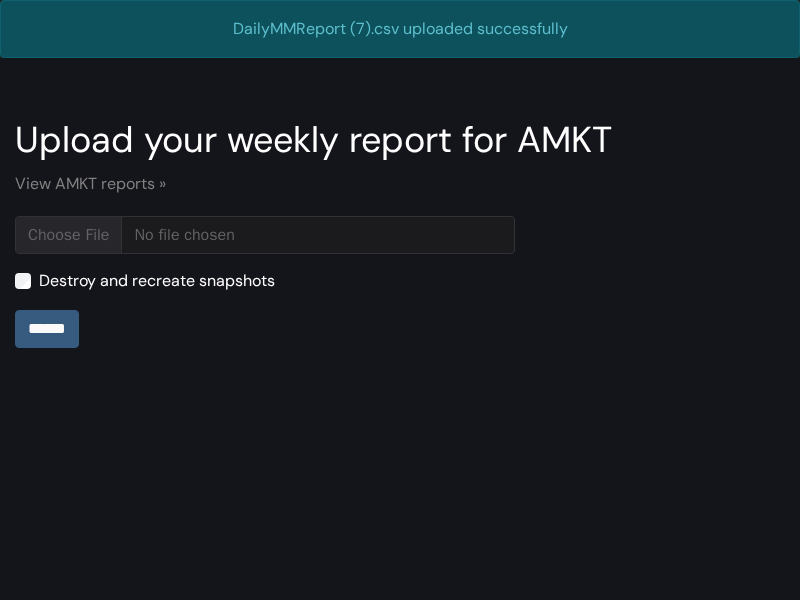 scroll, scrollTop: 0, scrollLeft: 0, axis: both 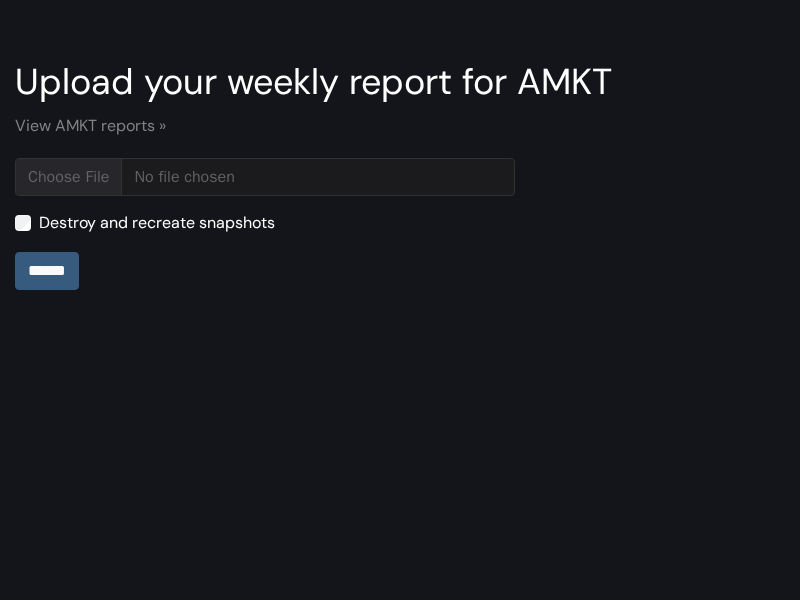 type on "**********" 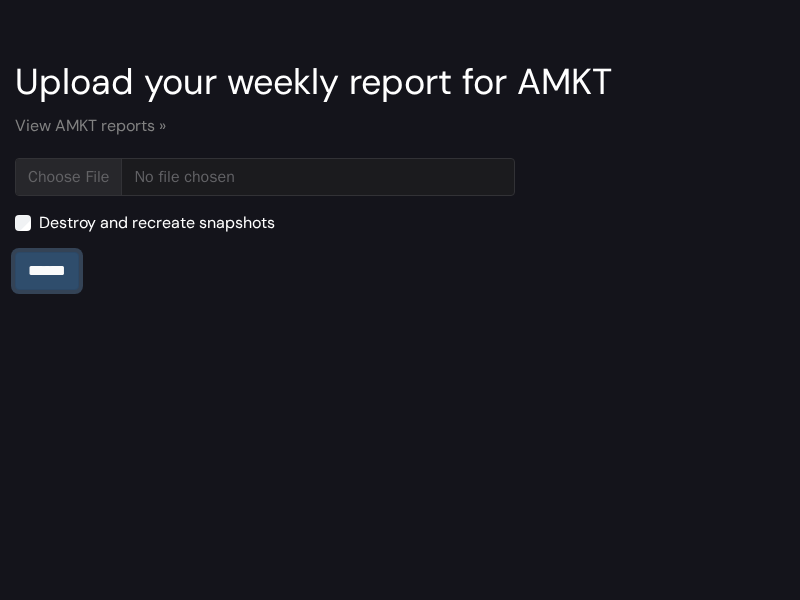 click on "******" at bounding box center (47, 271) 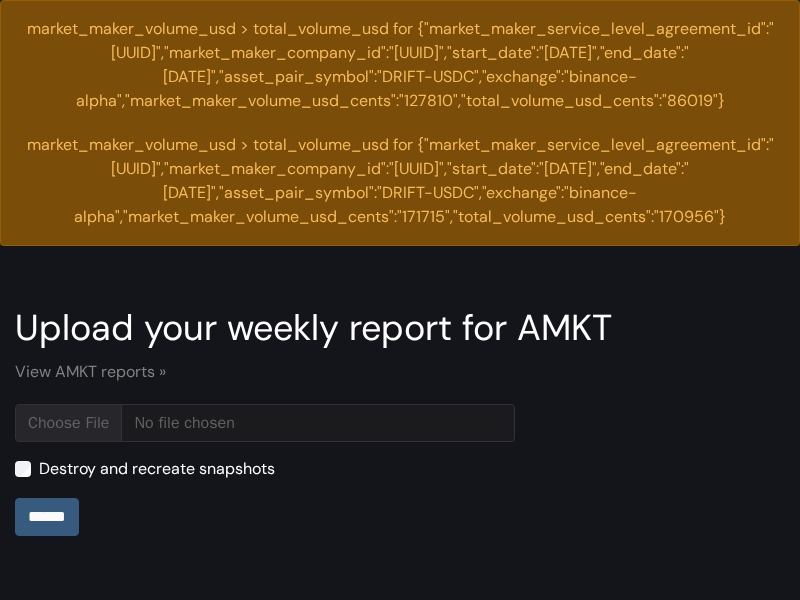 scroll, scrollTop: 0, scrollLeft: 0, axis: both 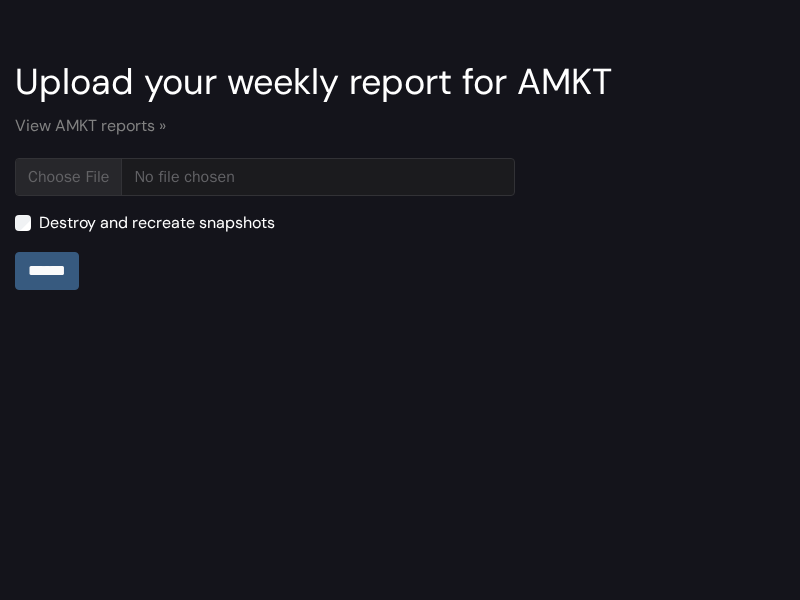 type on "**********" 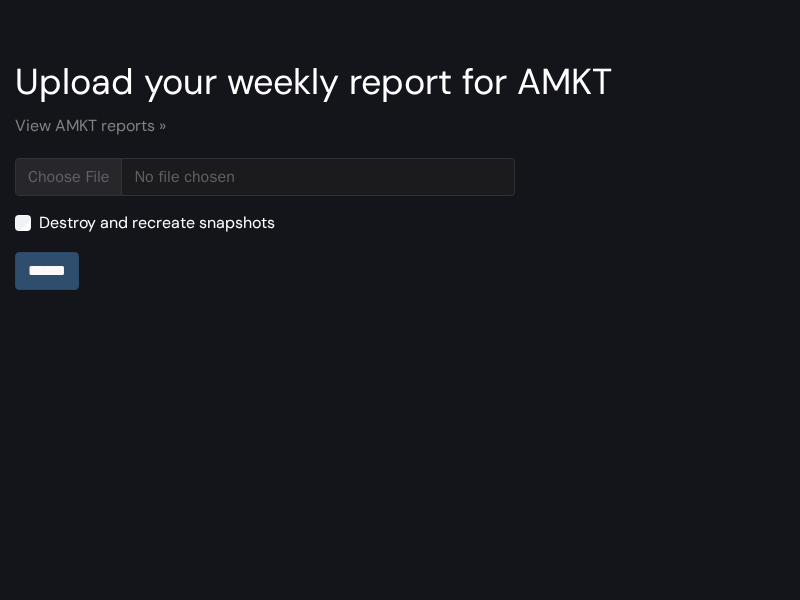 click on "******" at bounding box center (47, 271) 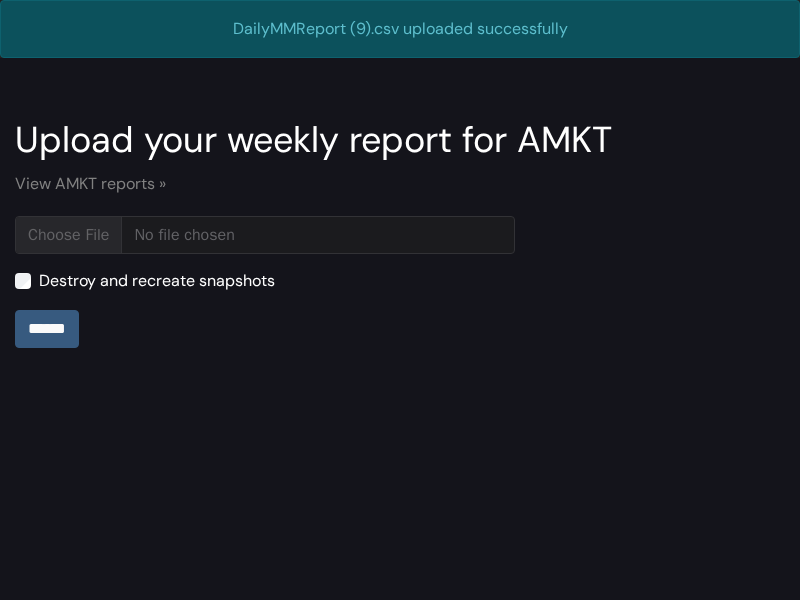 scroll, scrollTop: 0, scrollLeft: 0, axis: both 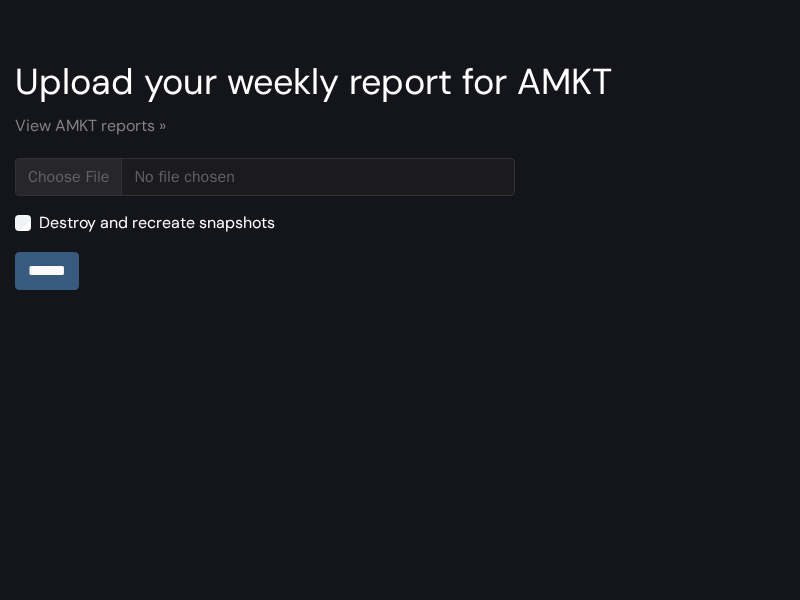 type on "**********" 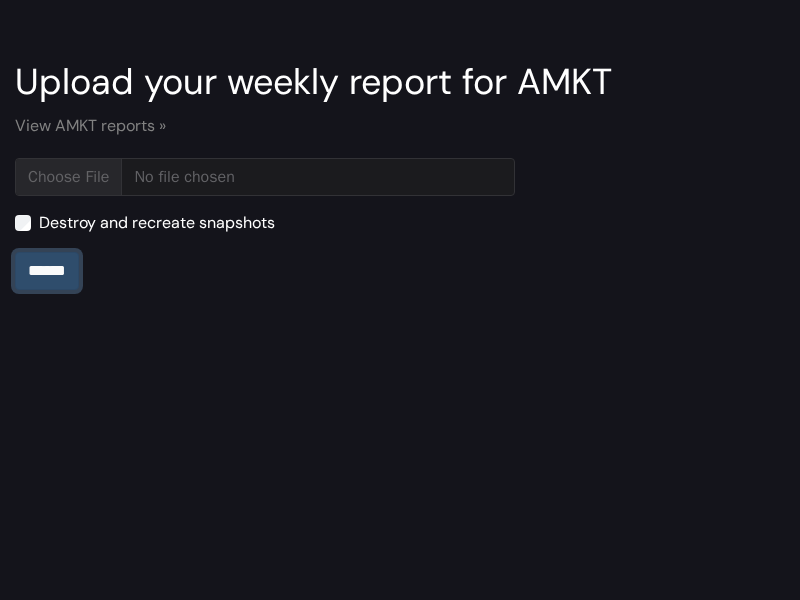 click on "******" at bounding box center (47, 271) 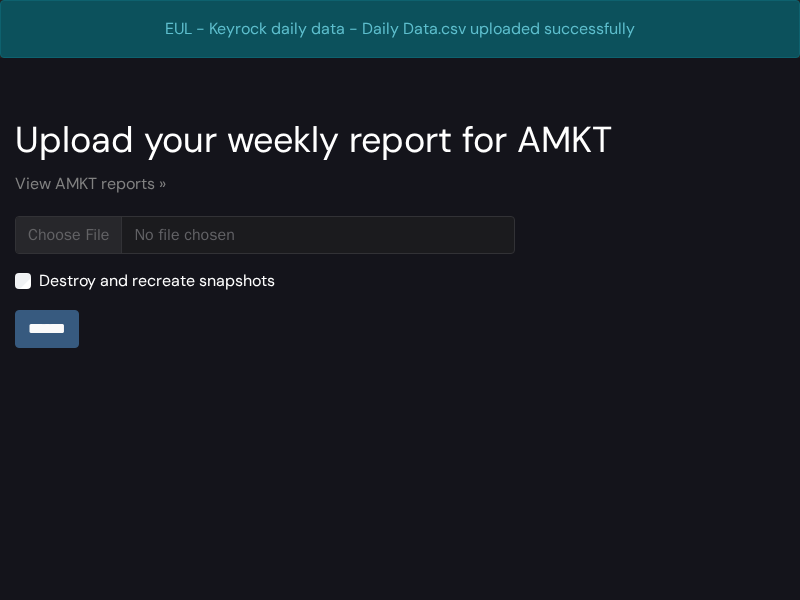 scroll, scrollTop: 0, scrollLeft: 0, axis: both 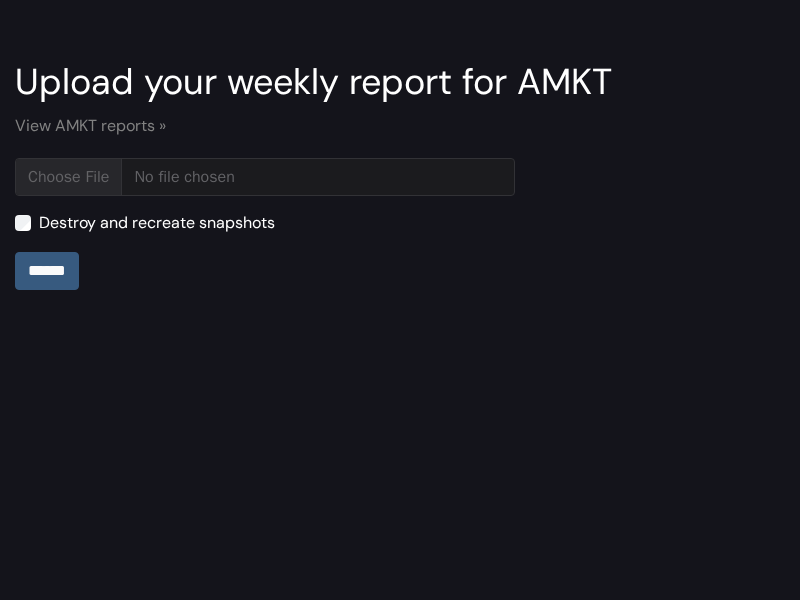 type on "**********" 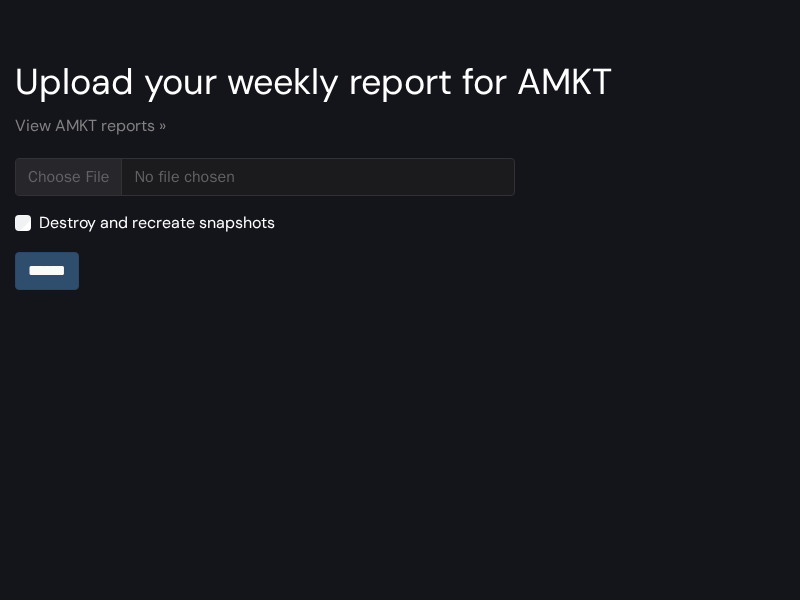 click on "******" at bounding box center (47, 271) 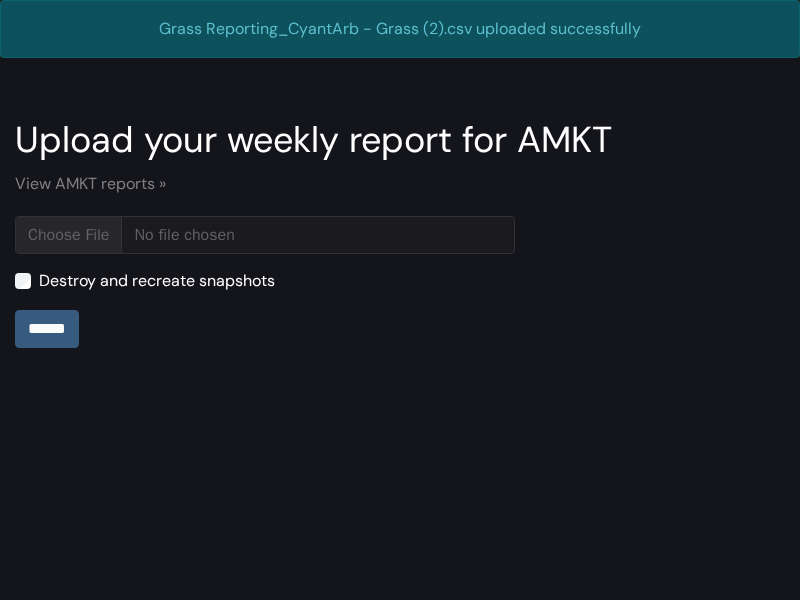 scroll, scrollTop: 0, scrollLeft: 0, axis: both 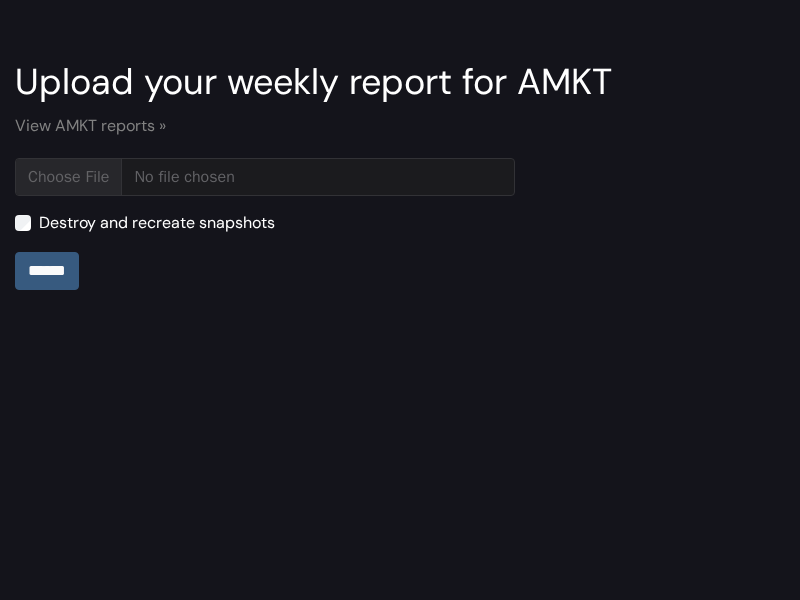 type on "**********" 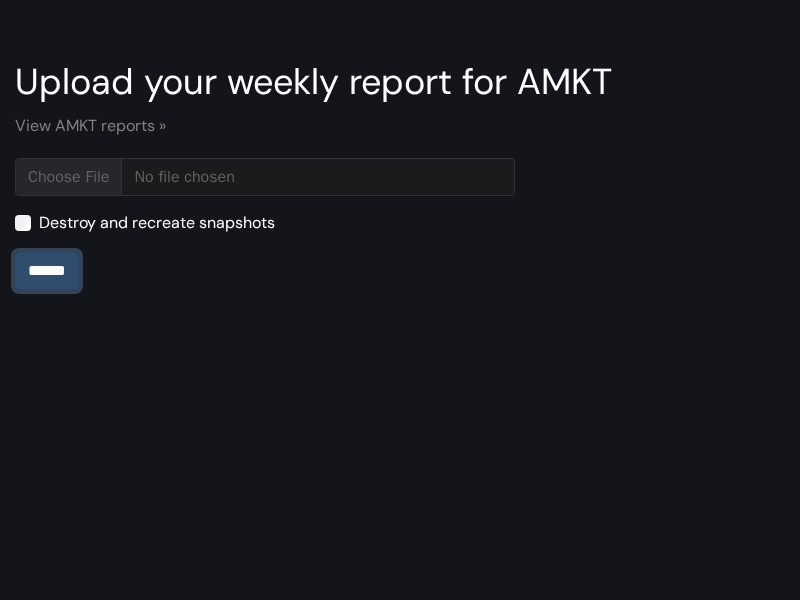 click on "******" at bounding box center (47, 271) 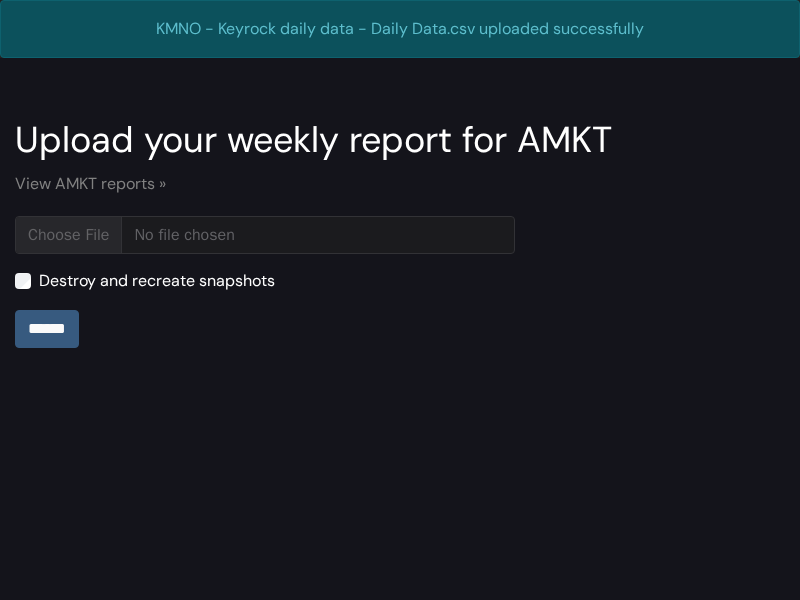scroll, scrollTop: 0, scrollLeft: 0, axis: both 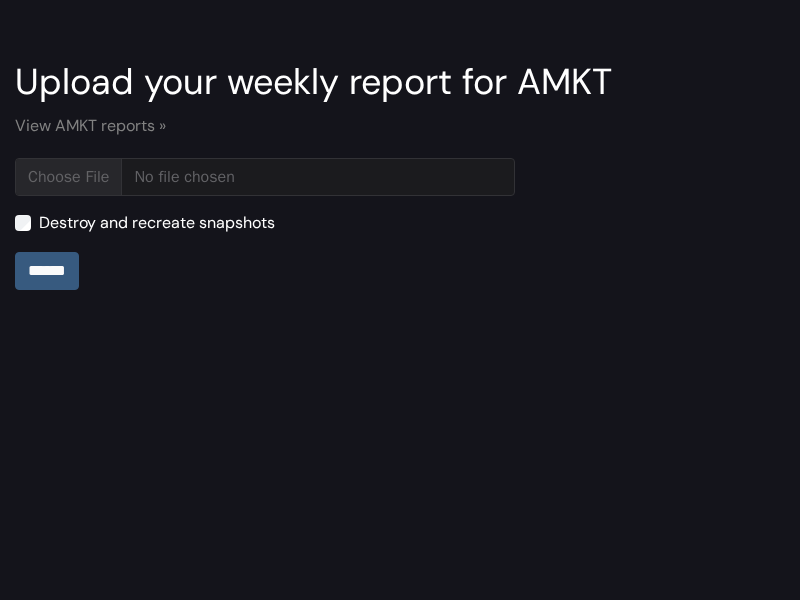 type on "**********" 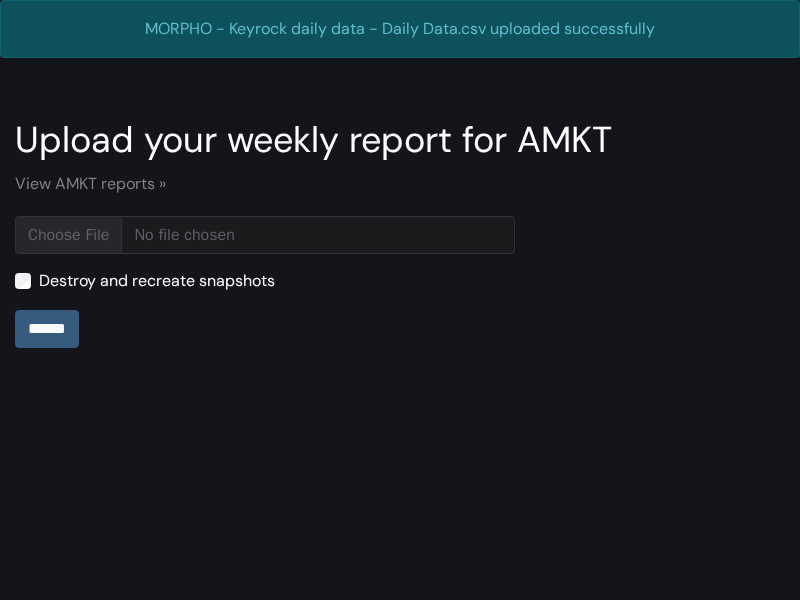 scroll, scrollTop: 0, scrollLeft: 0, axis: both 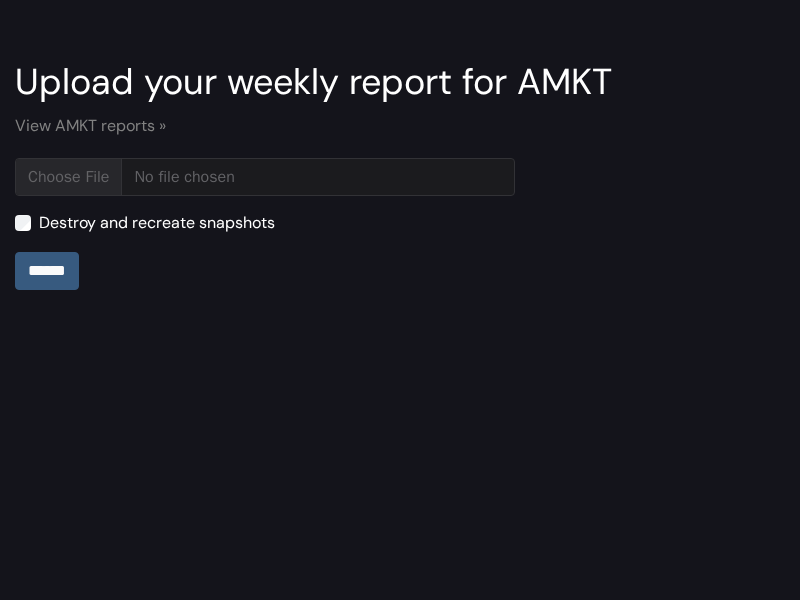type on "**********" 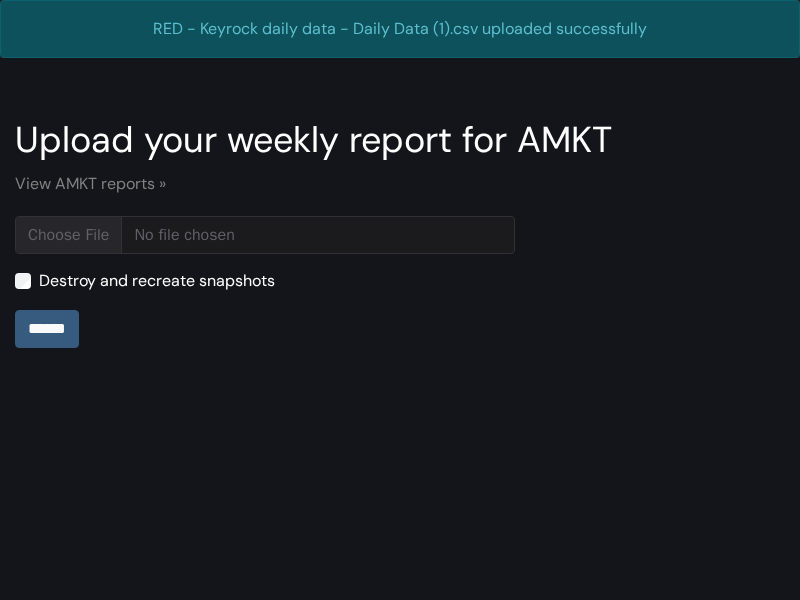 scroll, scrollTop: 0, scrollLeft: 0, axis: both 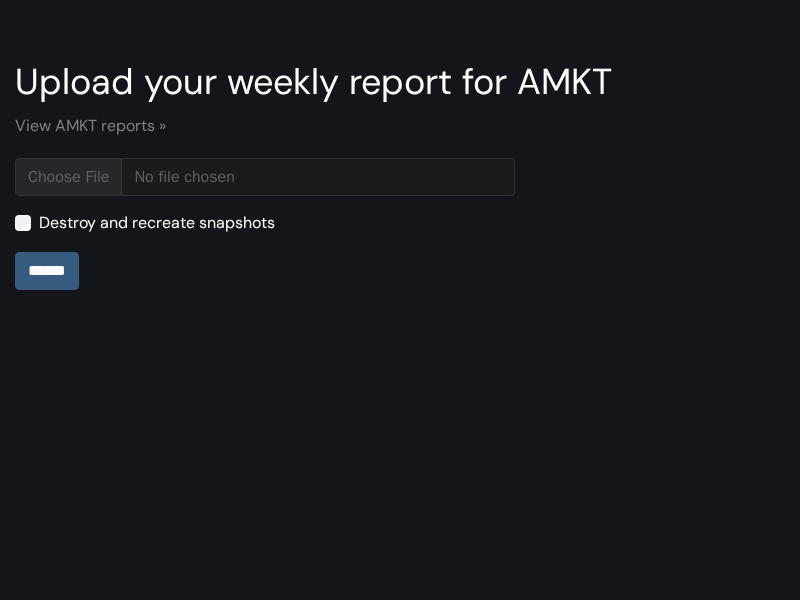 type on "**********" 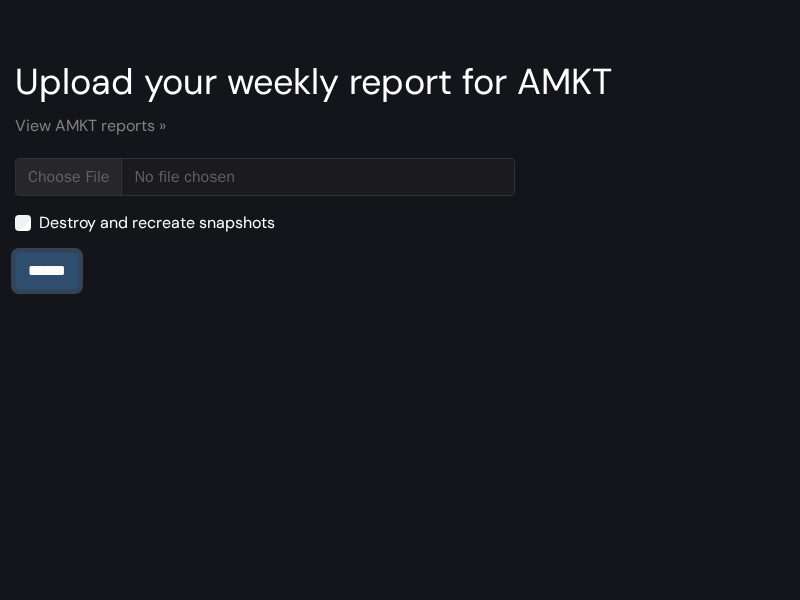 click on "******" at bounding box center (47, 271) 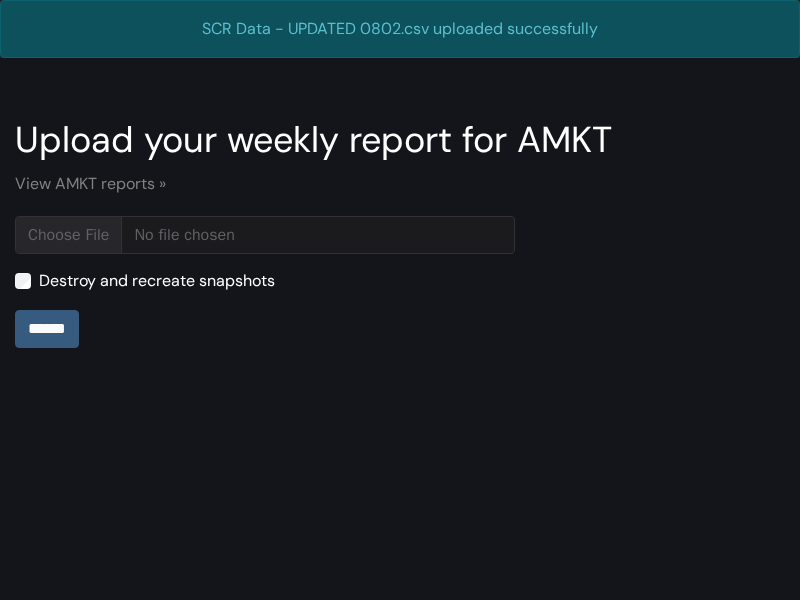 scroll, scrollTop: 0, scrollLeft: 0, axis: both 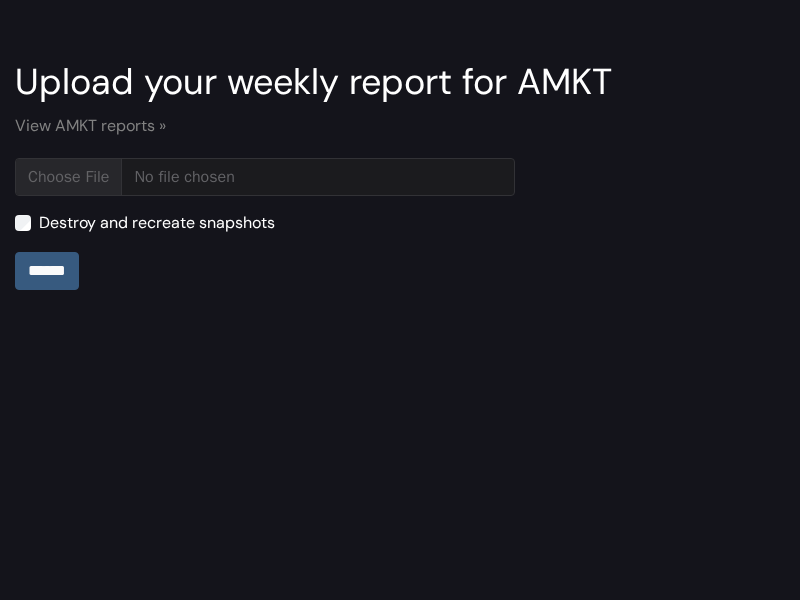 type on "**********" 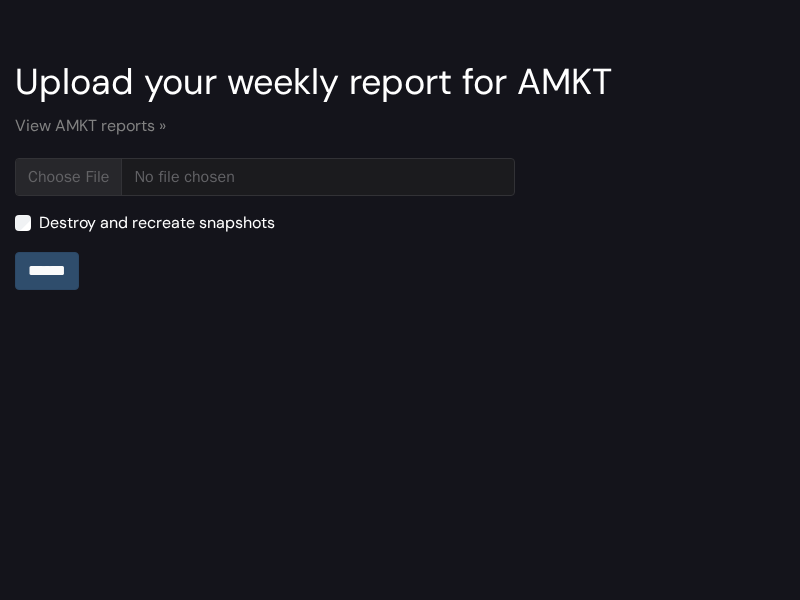 click on "******" at bounding box center [47, 271] 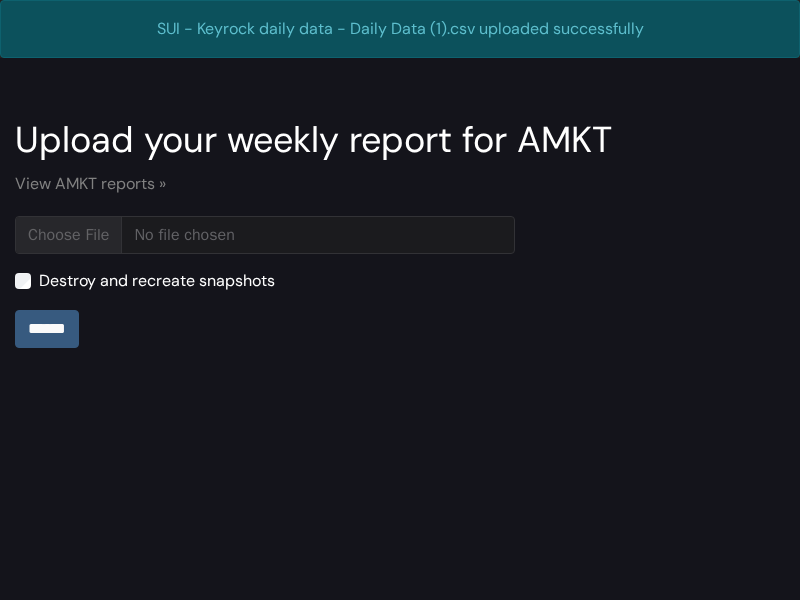 scroll, scrollTop: 0, scrollLeft: 0, axis: both 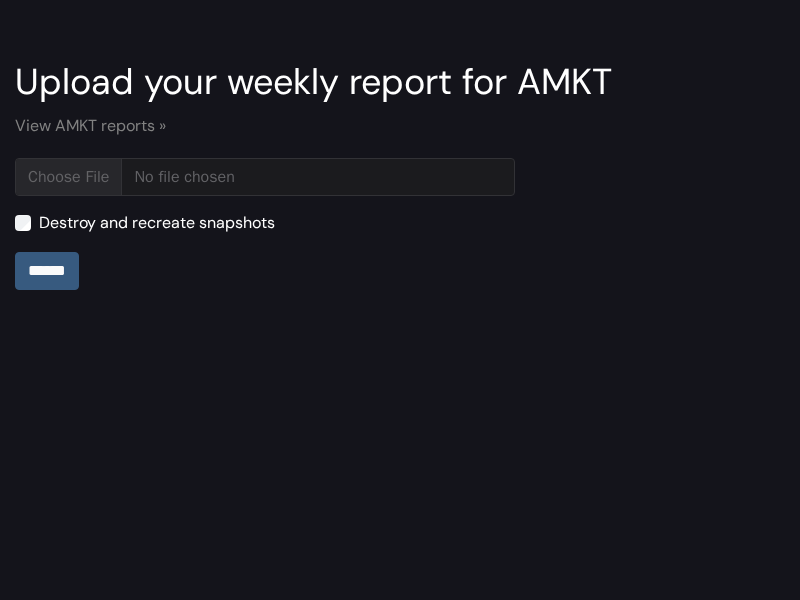 type on "**********" 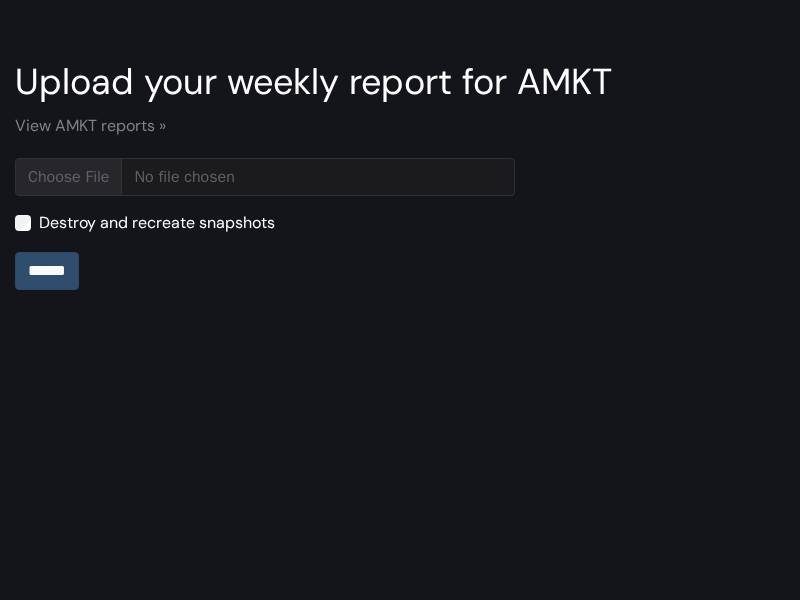 click on "******" at bounding box center [47, 271] 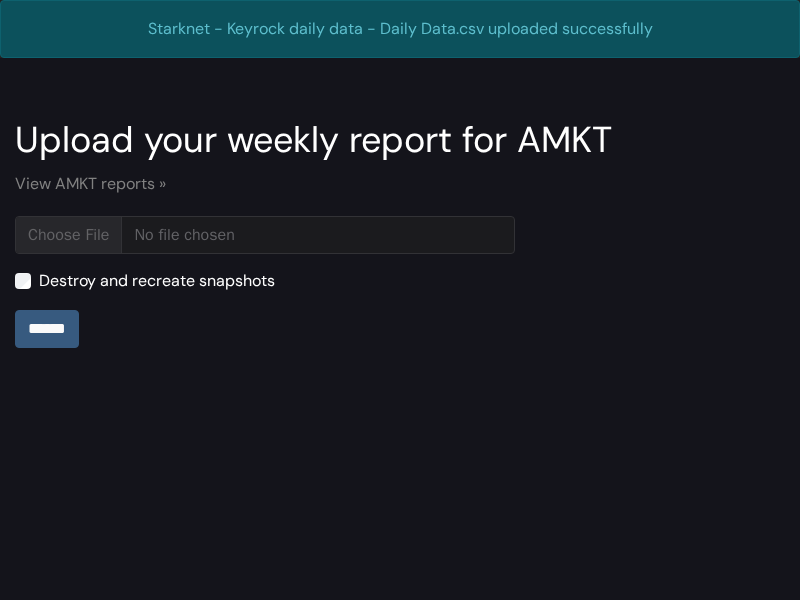 scroll, scrollTop: 0, scrollLeft: 0, axis: both 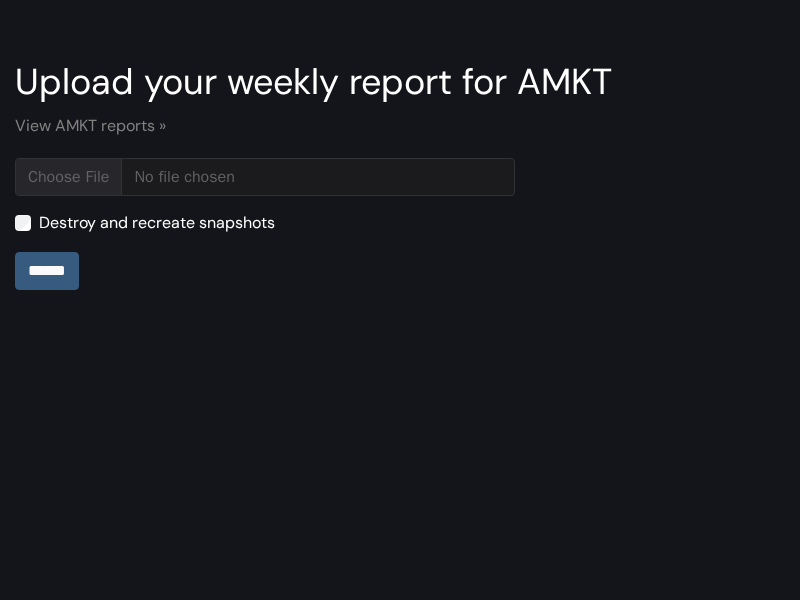 type on "**********" 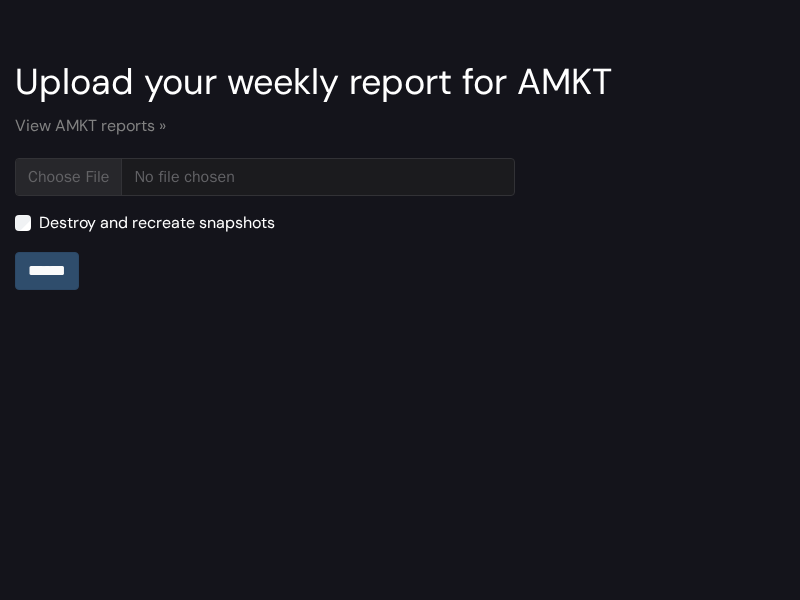 click on "******" at bounding box center (47, 271) 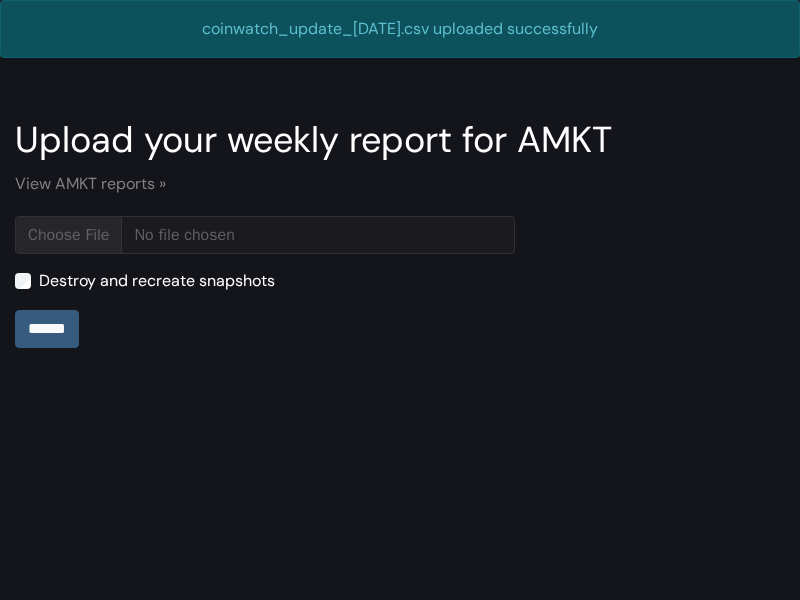 scroll, scrollTop: 0, scrollLeft: 0, axis: both 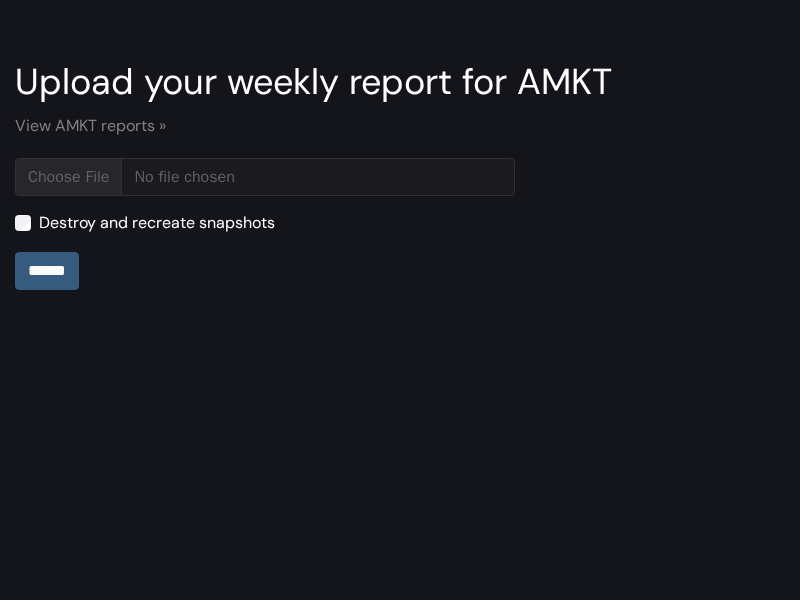 type on "**********" 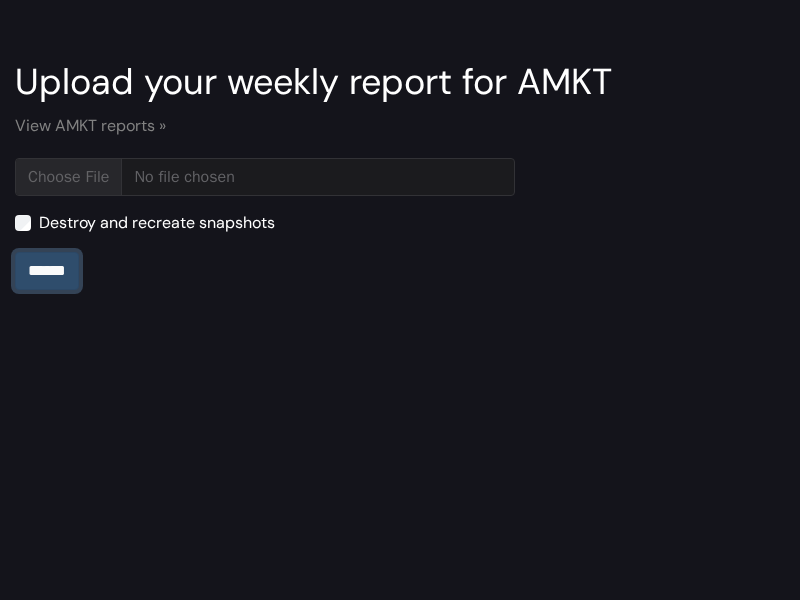 click on "******" at bounding box center (47, 271) 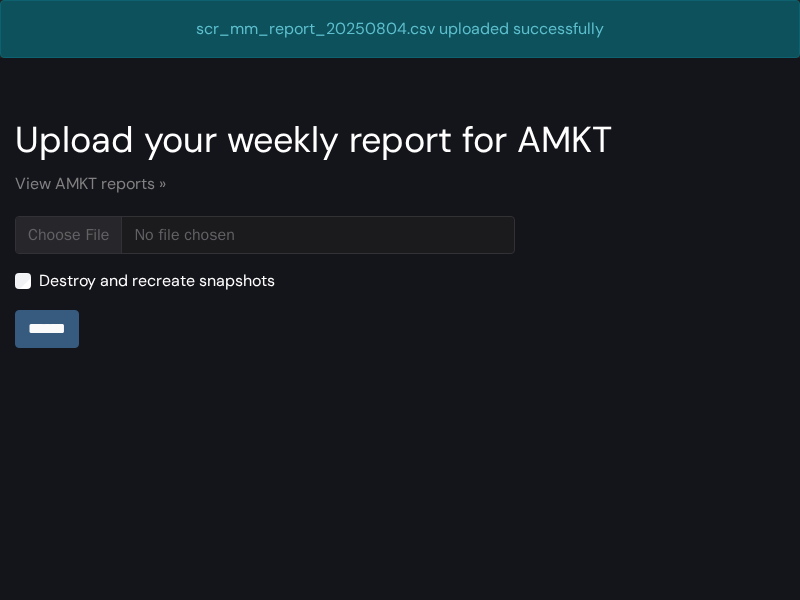 scroll, scrollTop: 0, scrollLeft: 0, axis: both 